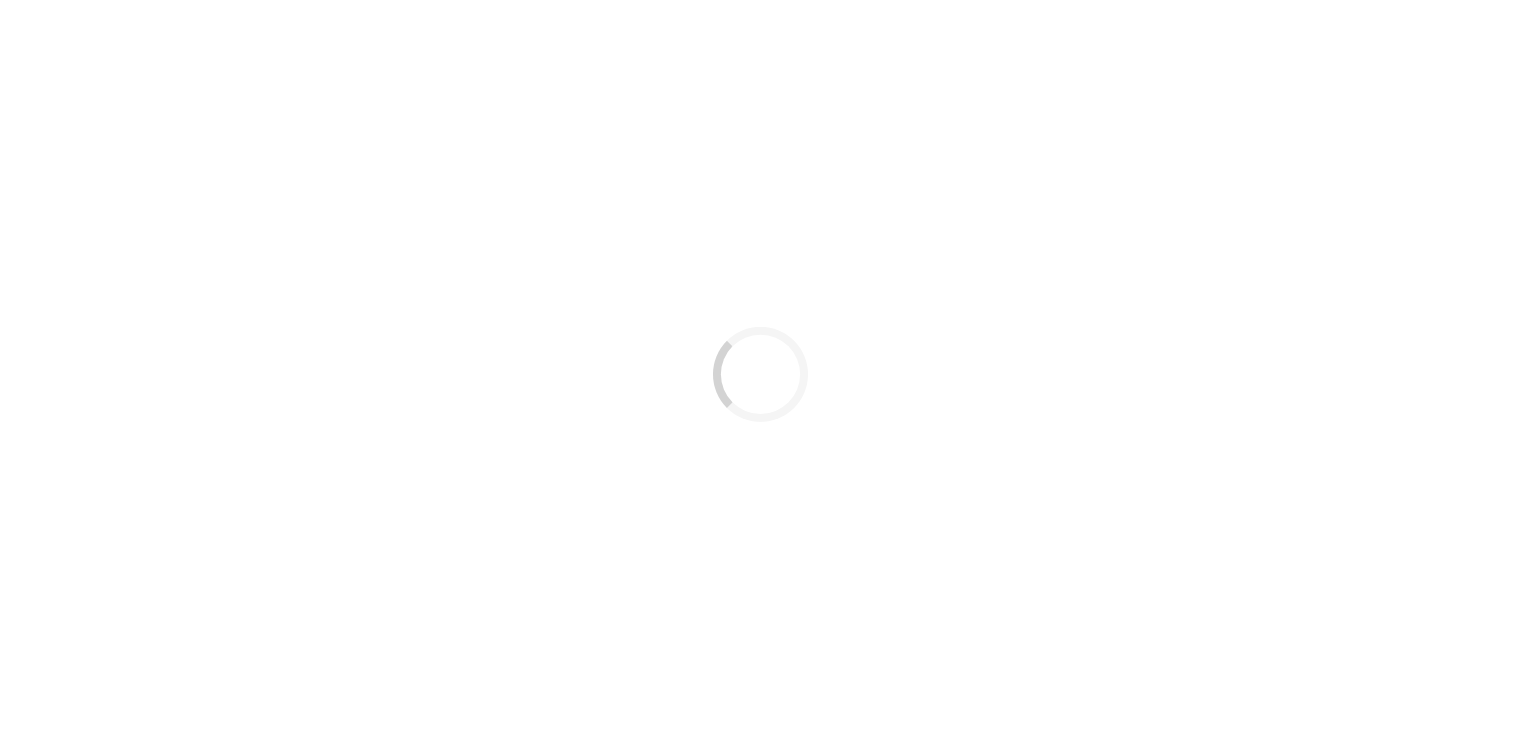 scroll, scrollTop: 0, scrollLeft: 0, axis: both 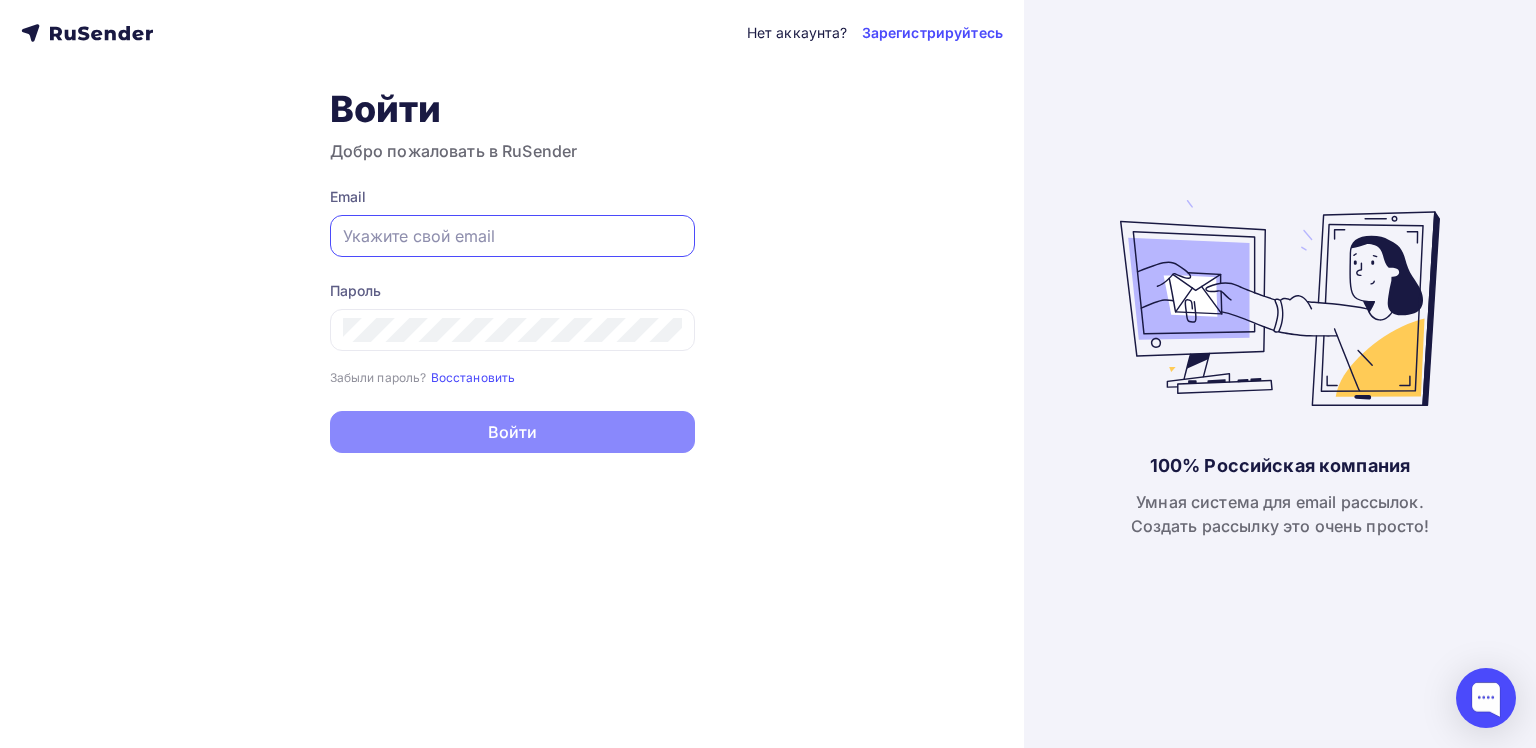 click at bounding box center [512, 236] 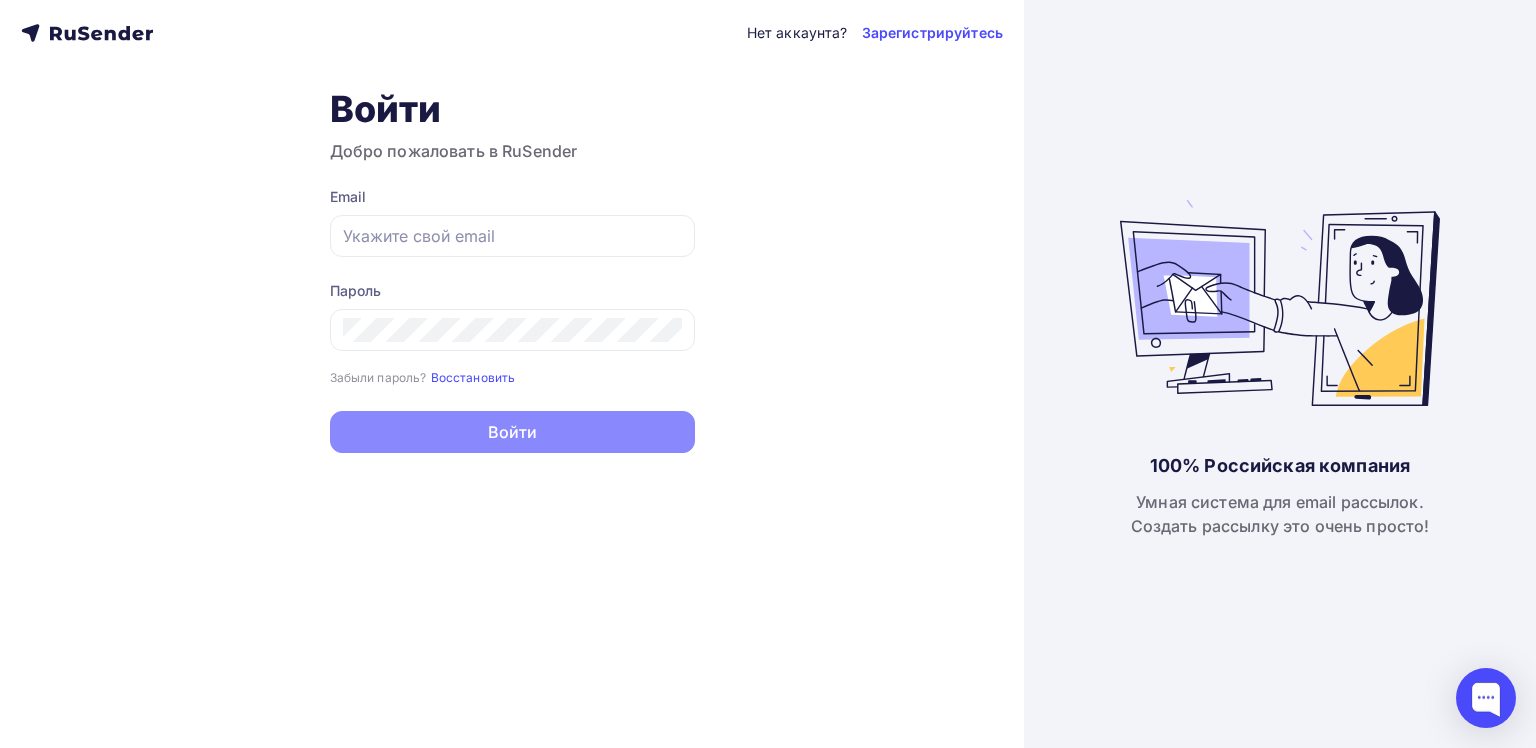 click on "Email" at bounding box center (512, 197) 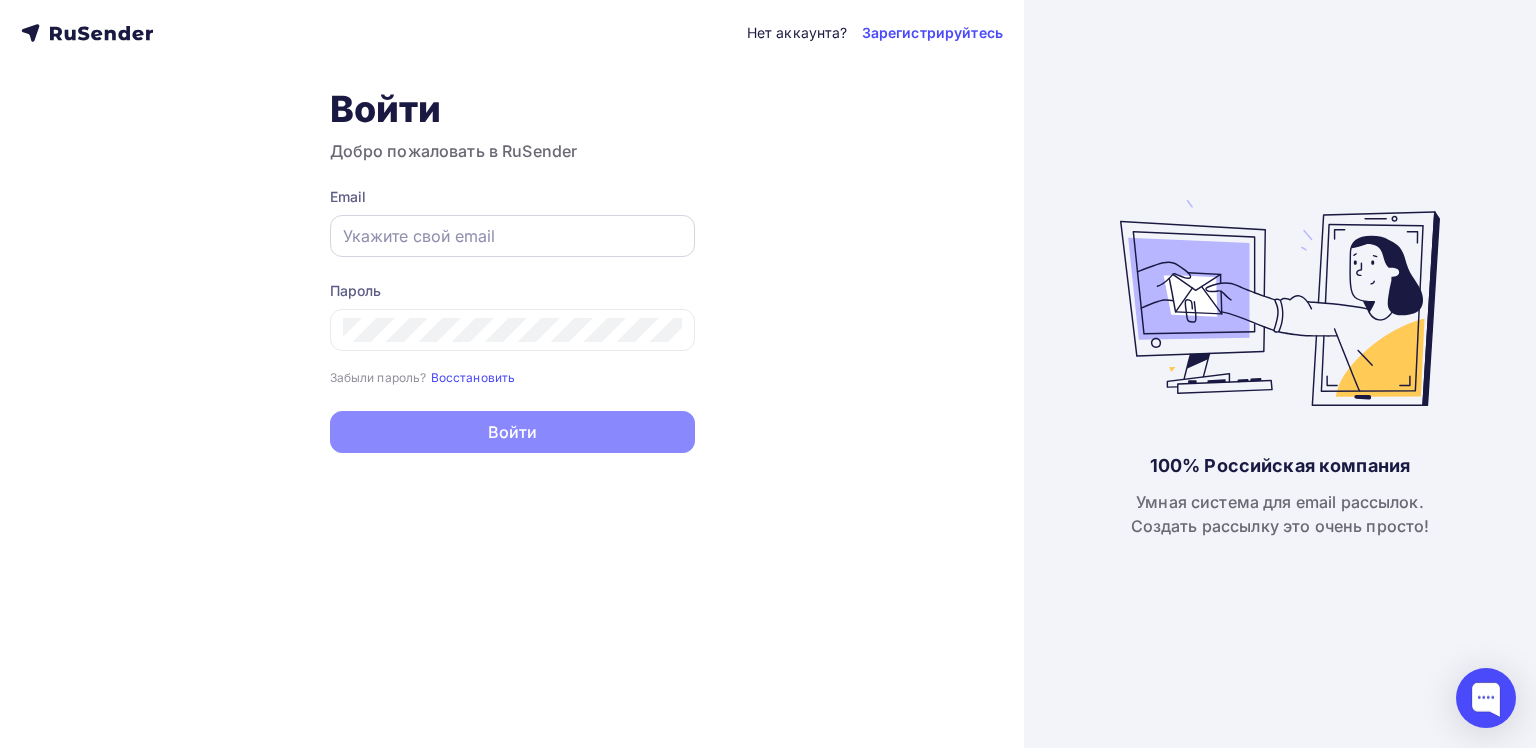 click at bounding box center [512, 236] 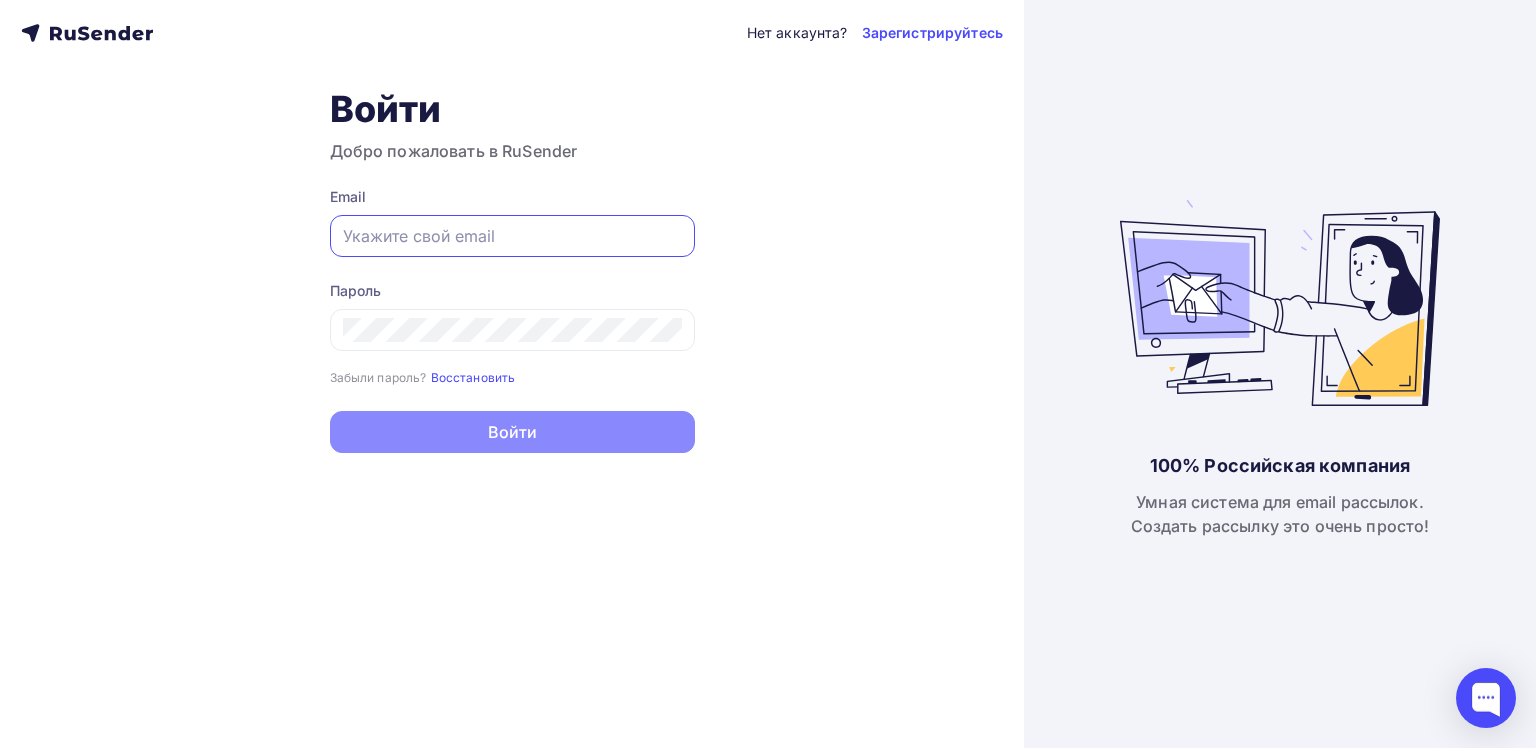 click at bounding box center [512, 236] 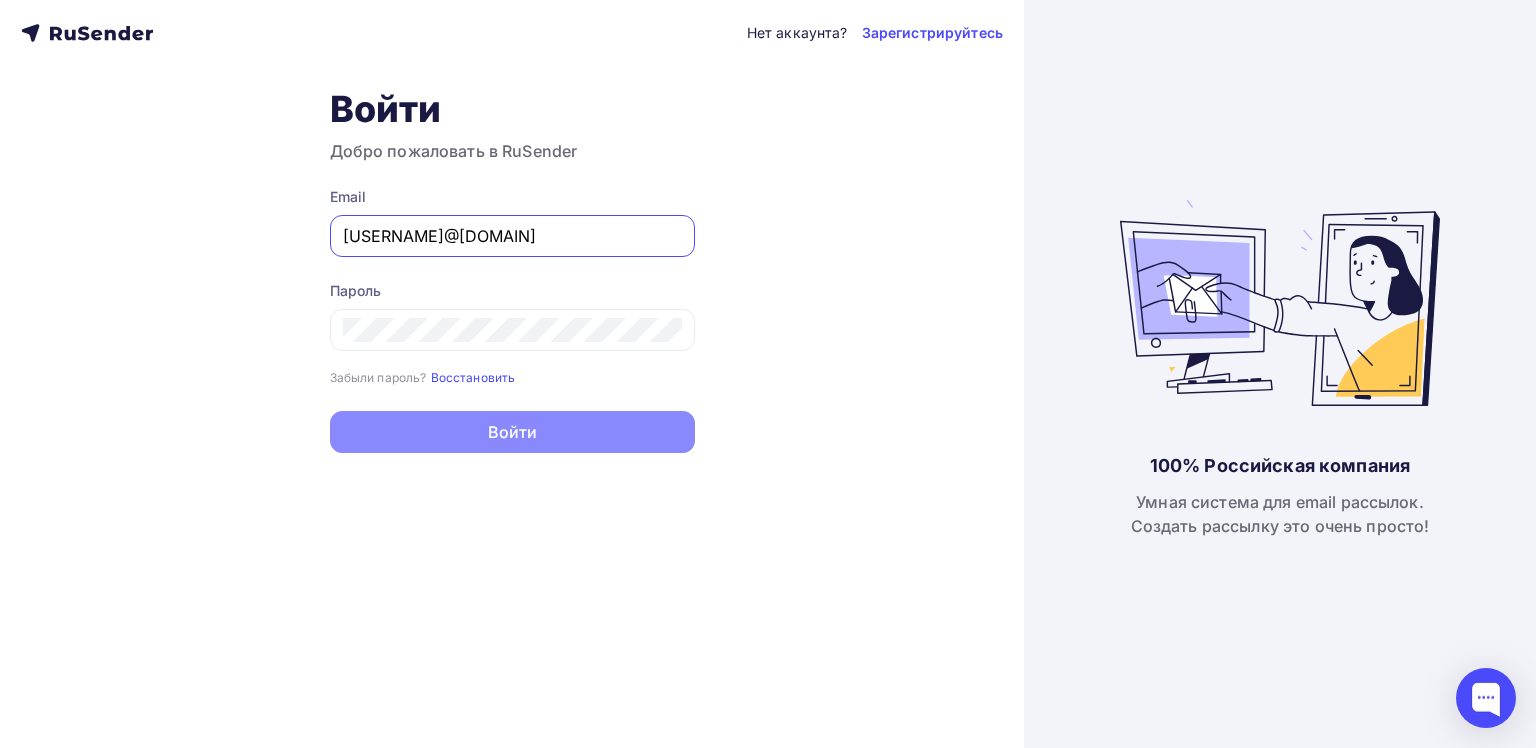 type on "kb-3391-armax@yandex.ru" 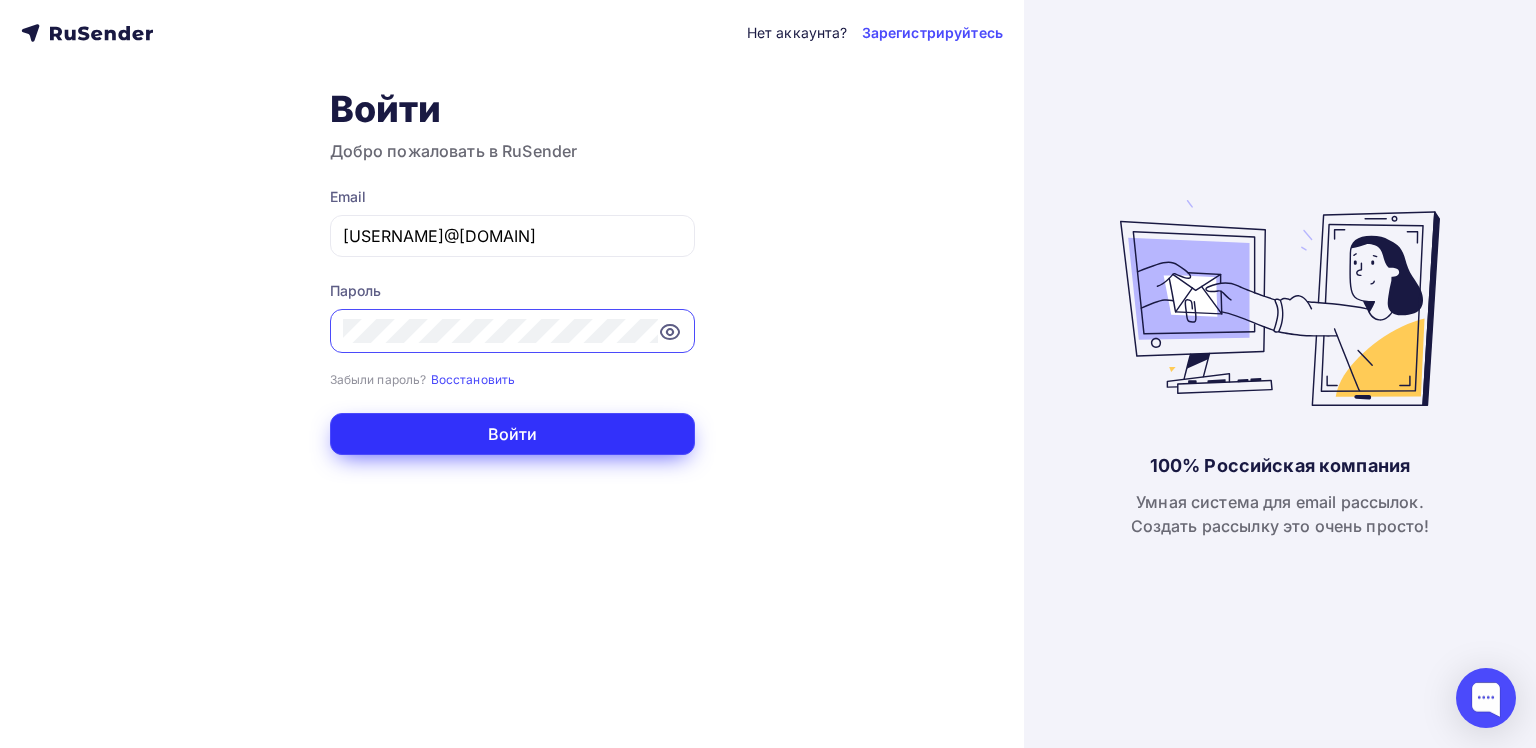 click on "Войти" at bounding box center (512, 434) 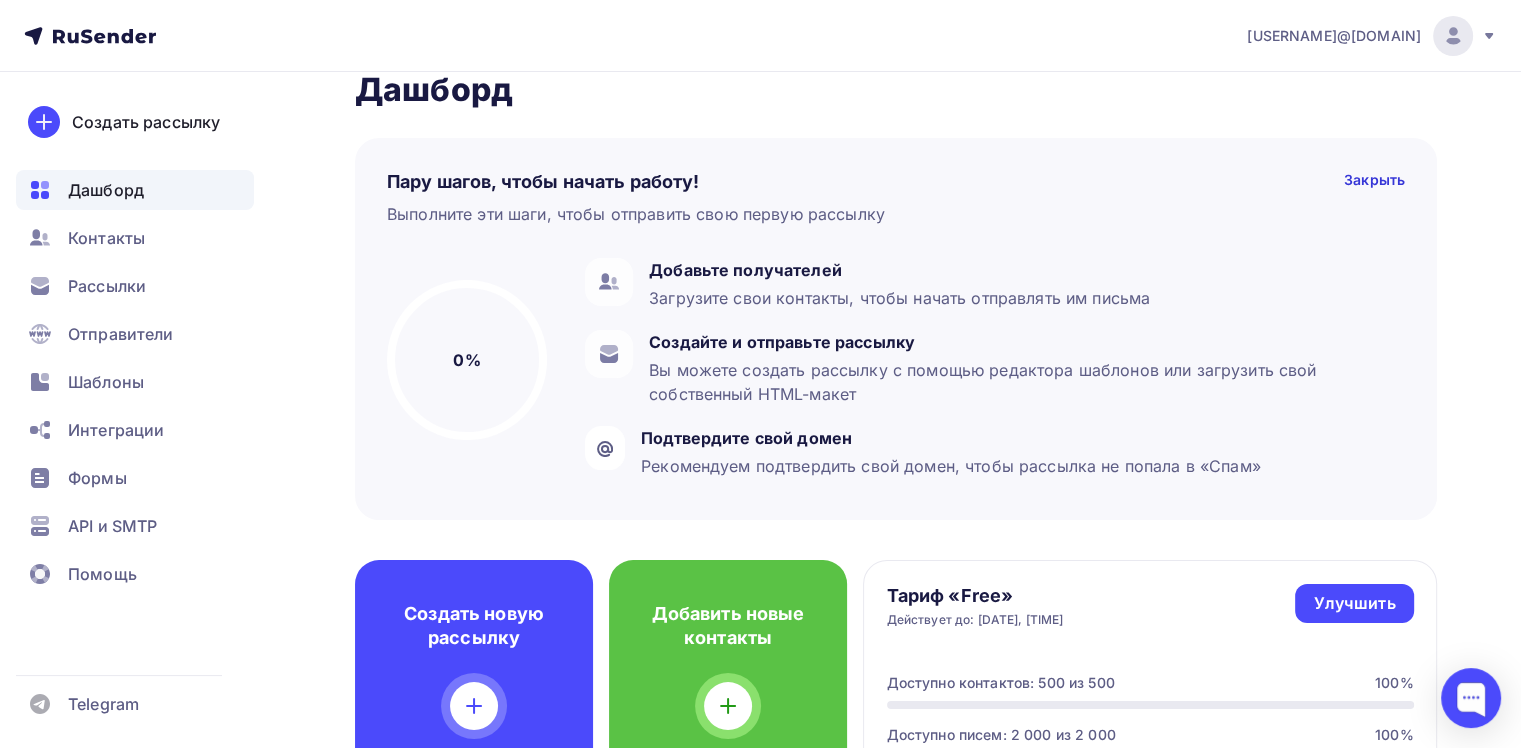 scroll, scrollTop: 47, scrollLeft: 0, axis: vertical 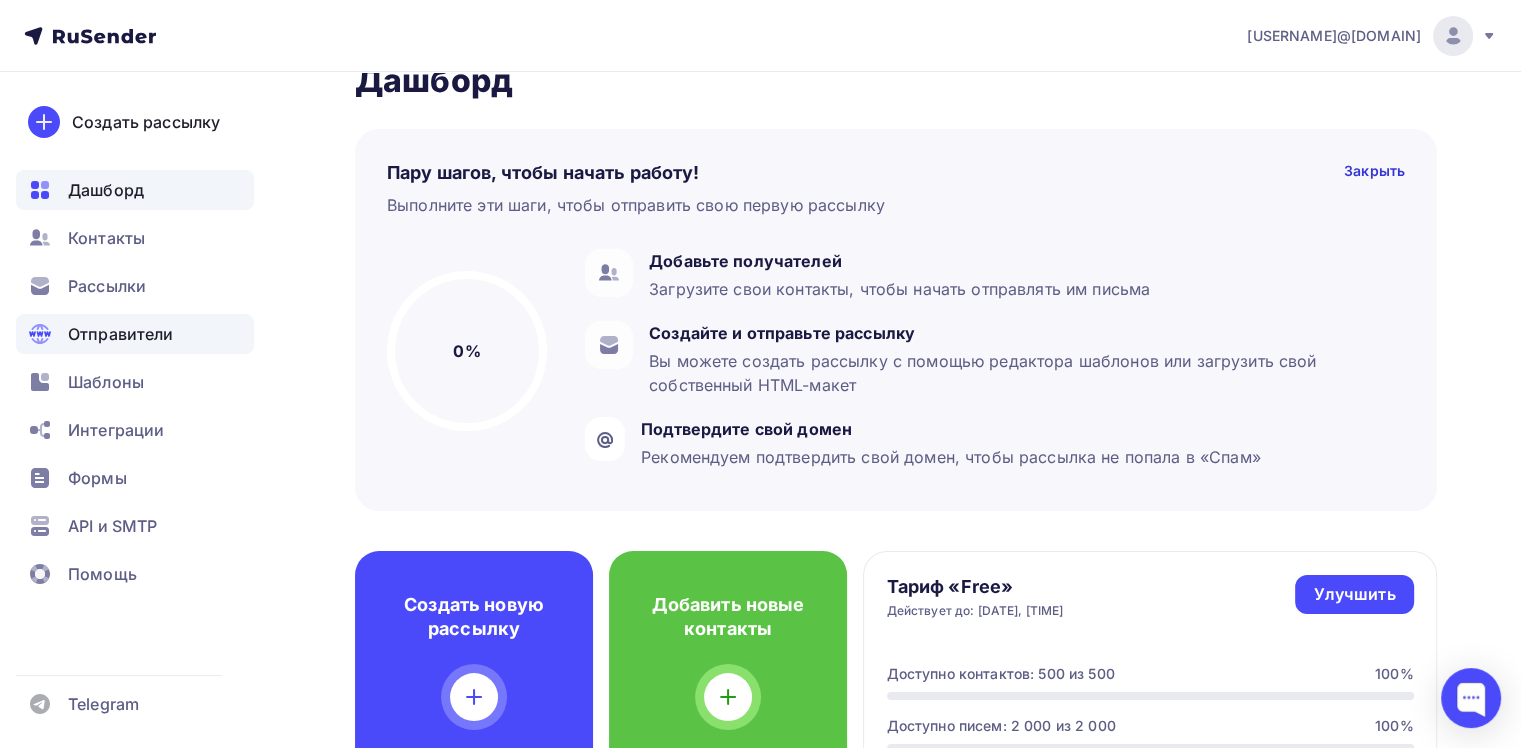 click on "Отправители" at bounding box center (121, 334) 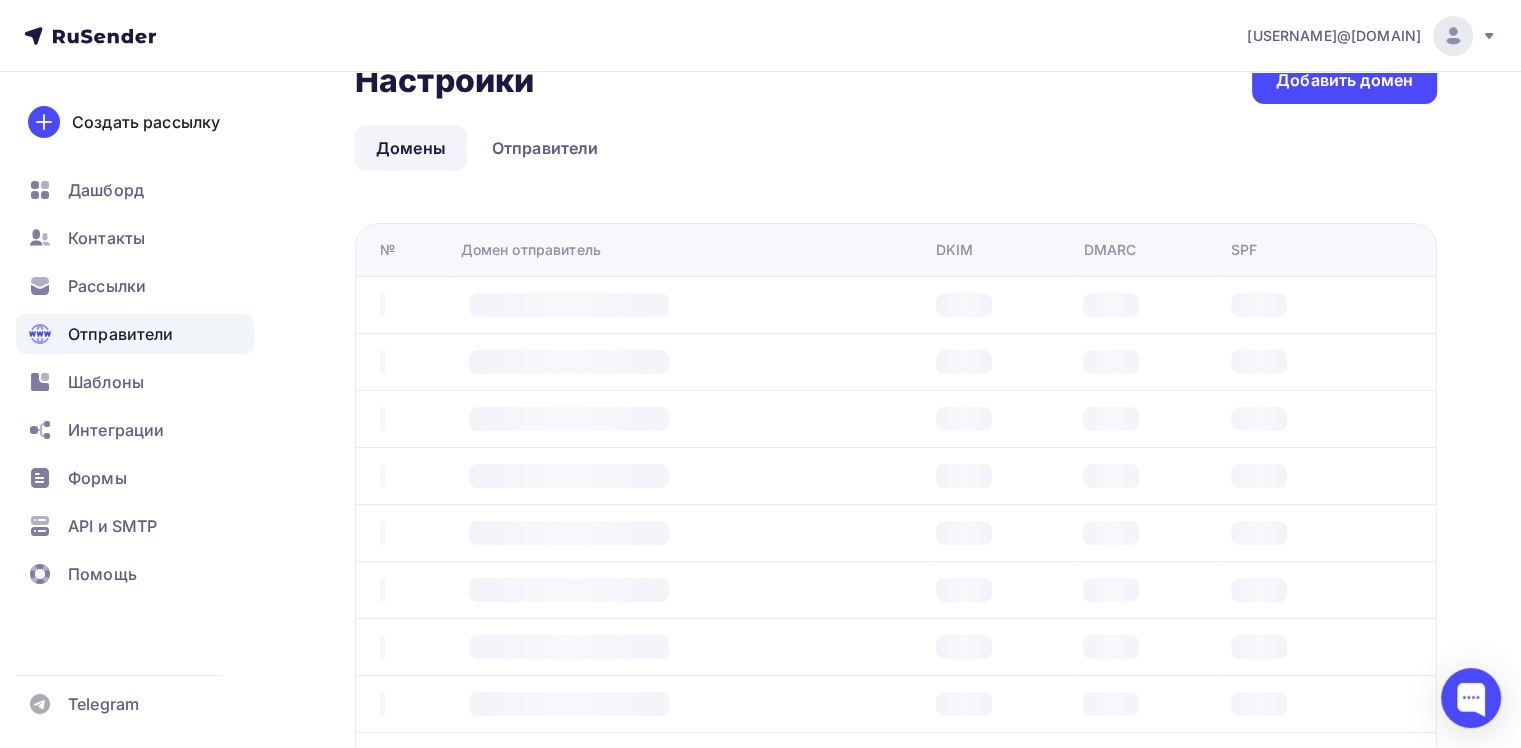 scroll, scrollTop: 0, scrollLeft: 0, axis: both 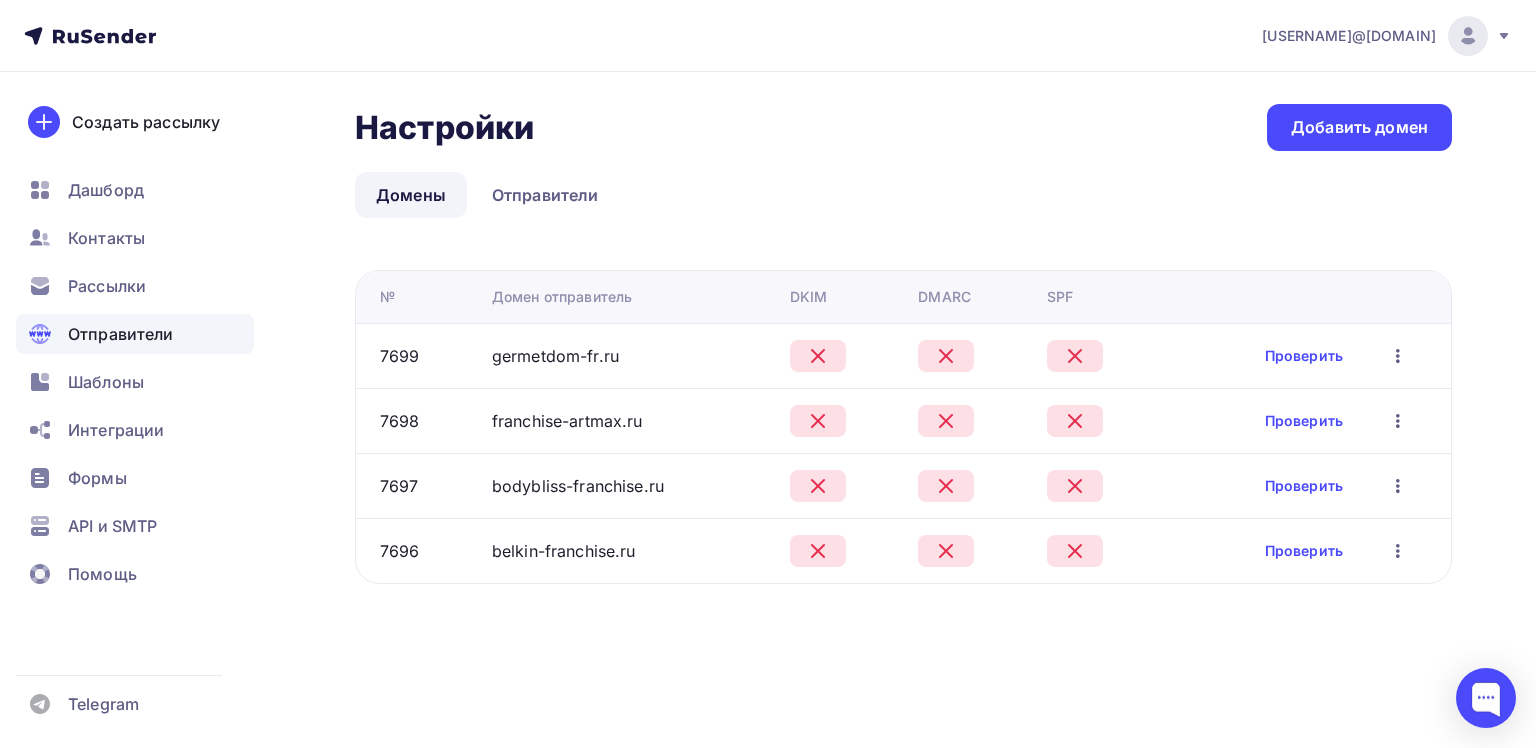 click 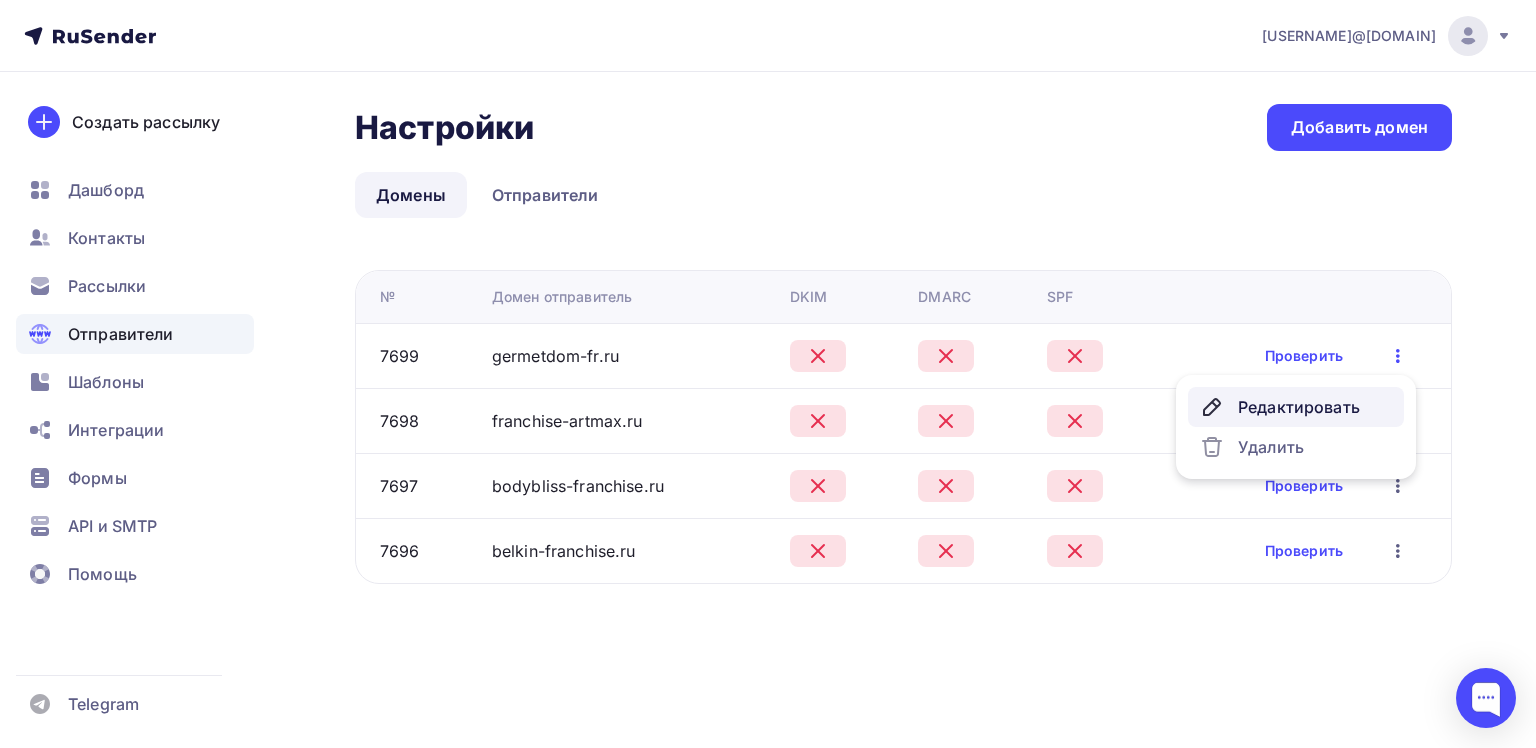 click on "Редактировать" at bounding box center (1296, 407) 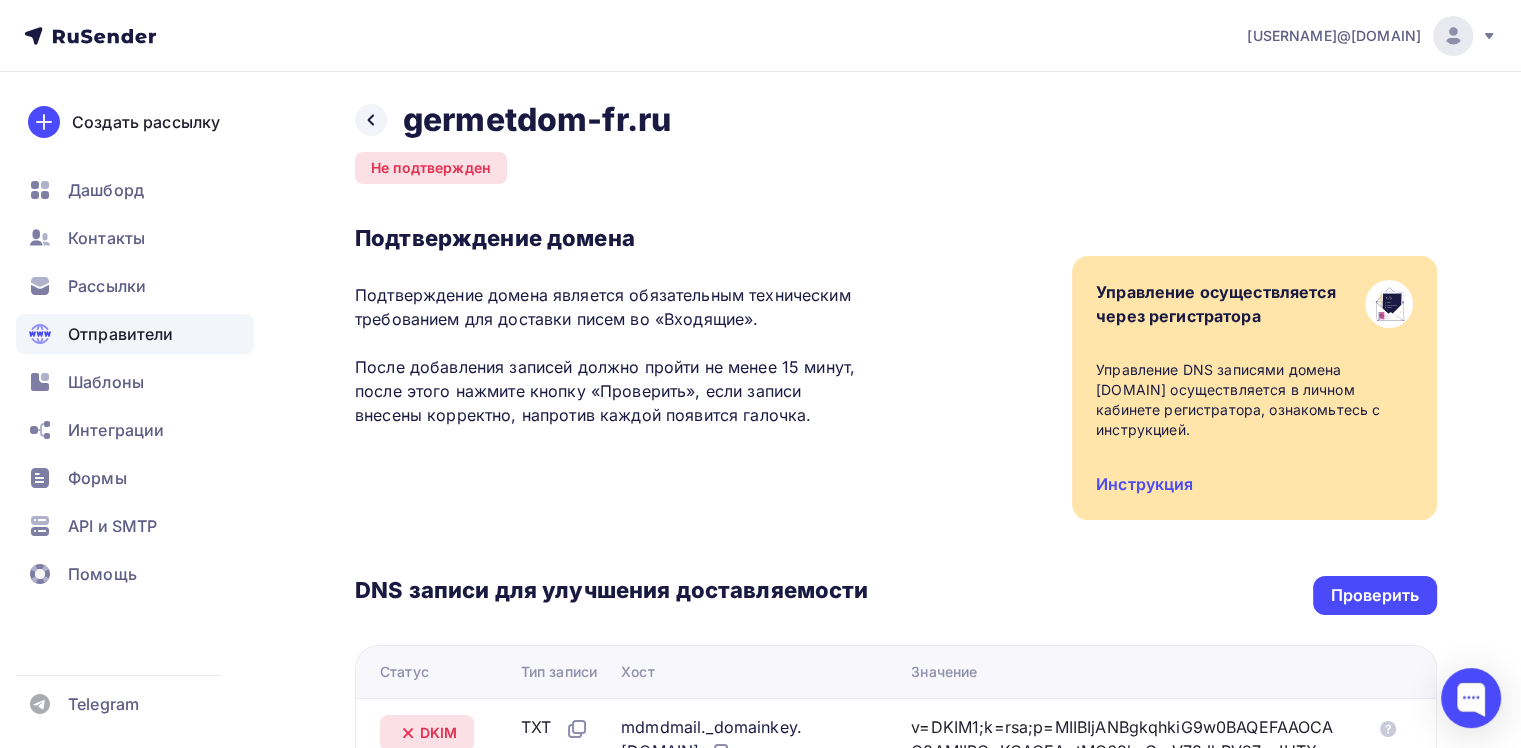 scroll, scrollTop: 40, scrollLeft: 0, axis: vertical 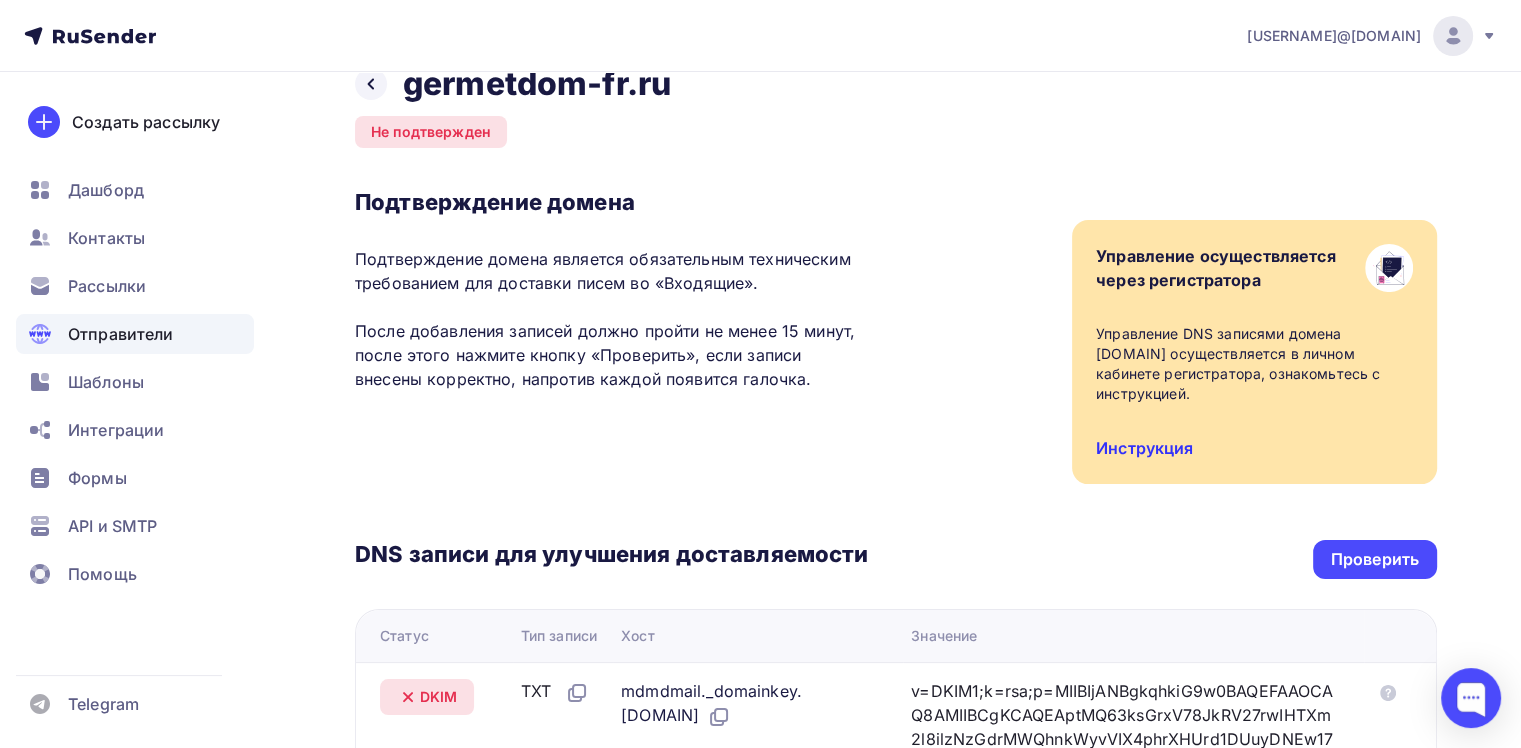 click on "Инструкция" at bounding box center (1144, 448) 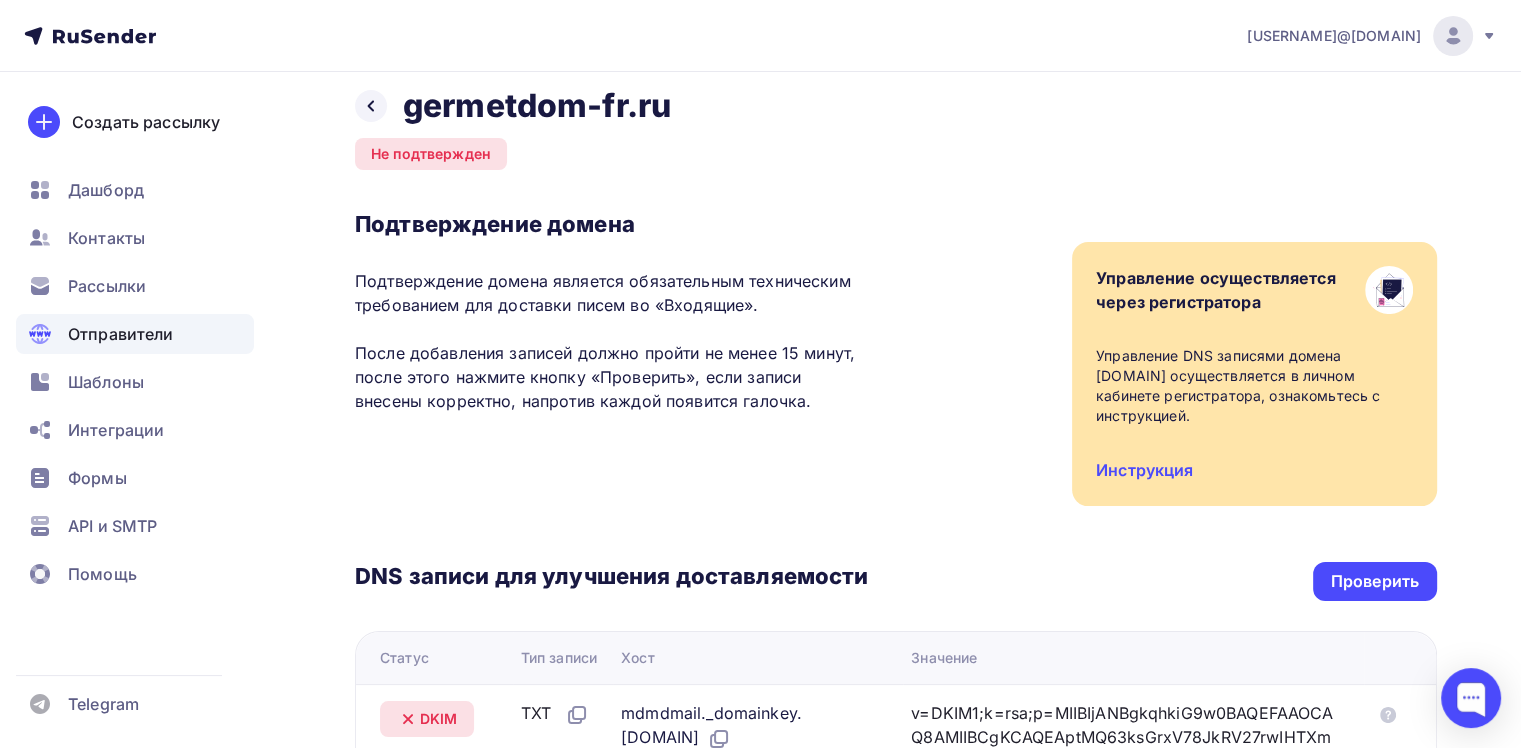 scroll, scrollTop: 0, scrollLeft: 0, axis: both 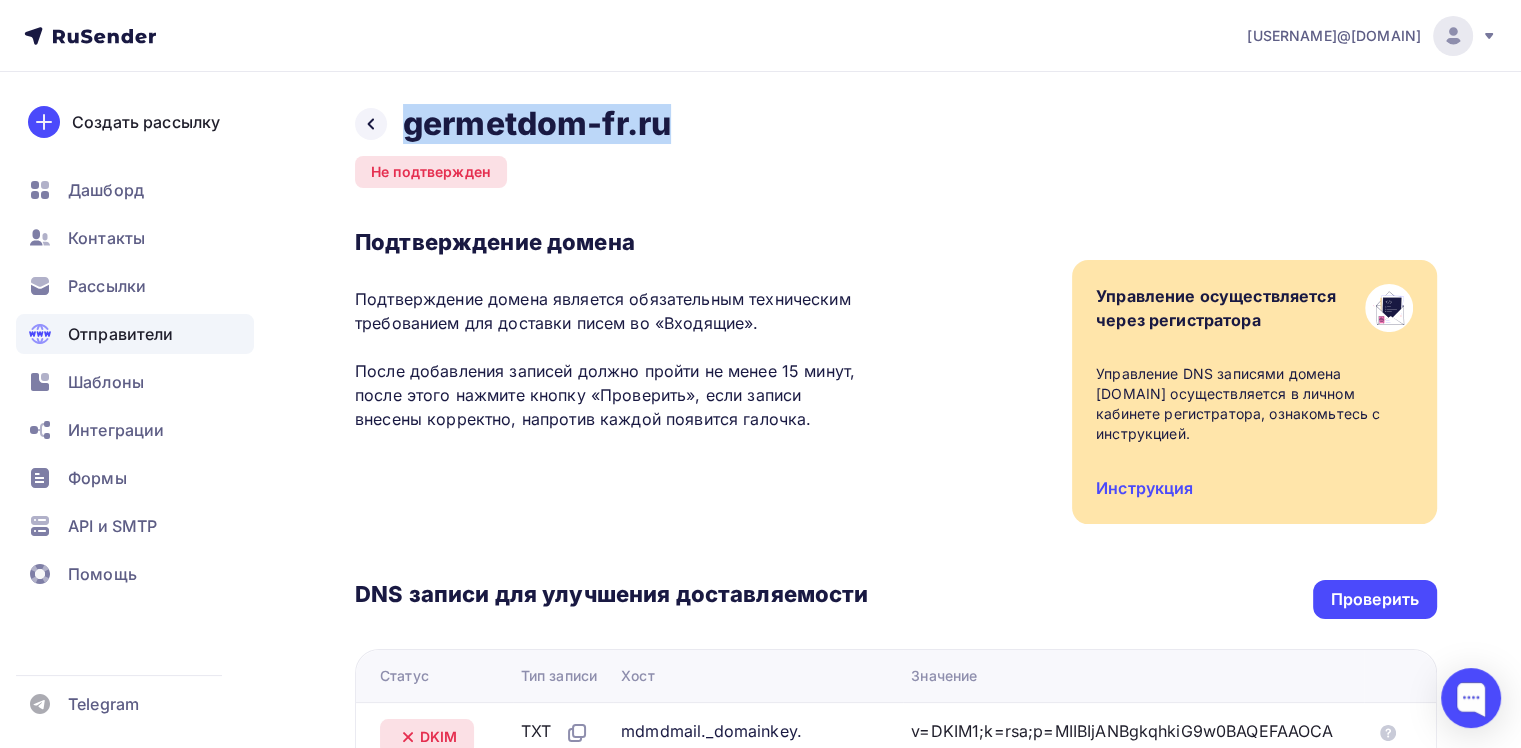 drag, startPoint x: 709, startPoint y: 134, endPoint x: 405, endPoint y: 117, distance: 304.47495 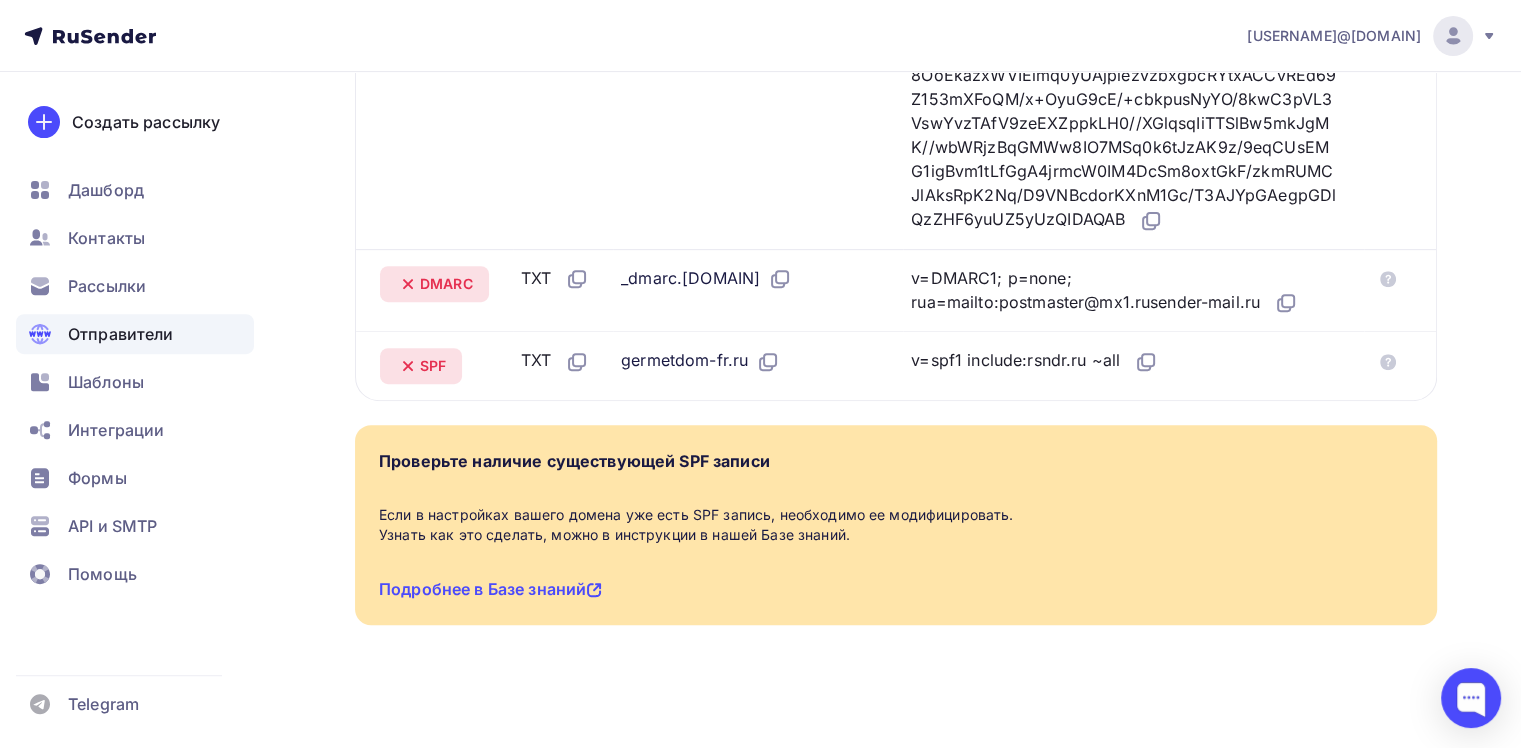 scroll, scrollTop: 756, scrollLeft: 0, axis: vertical 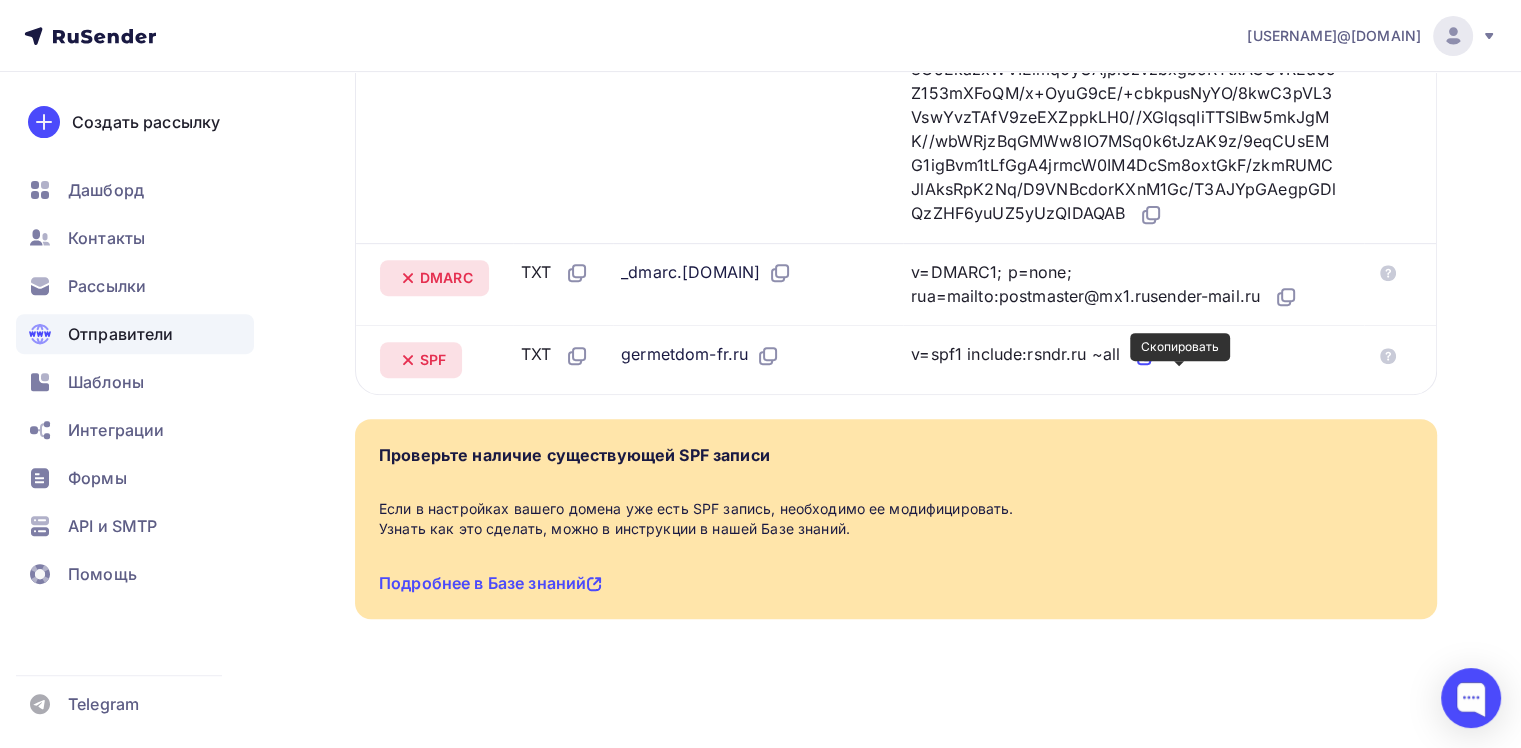 click 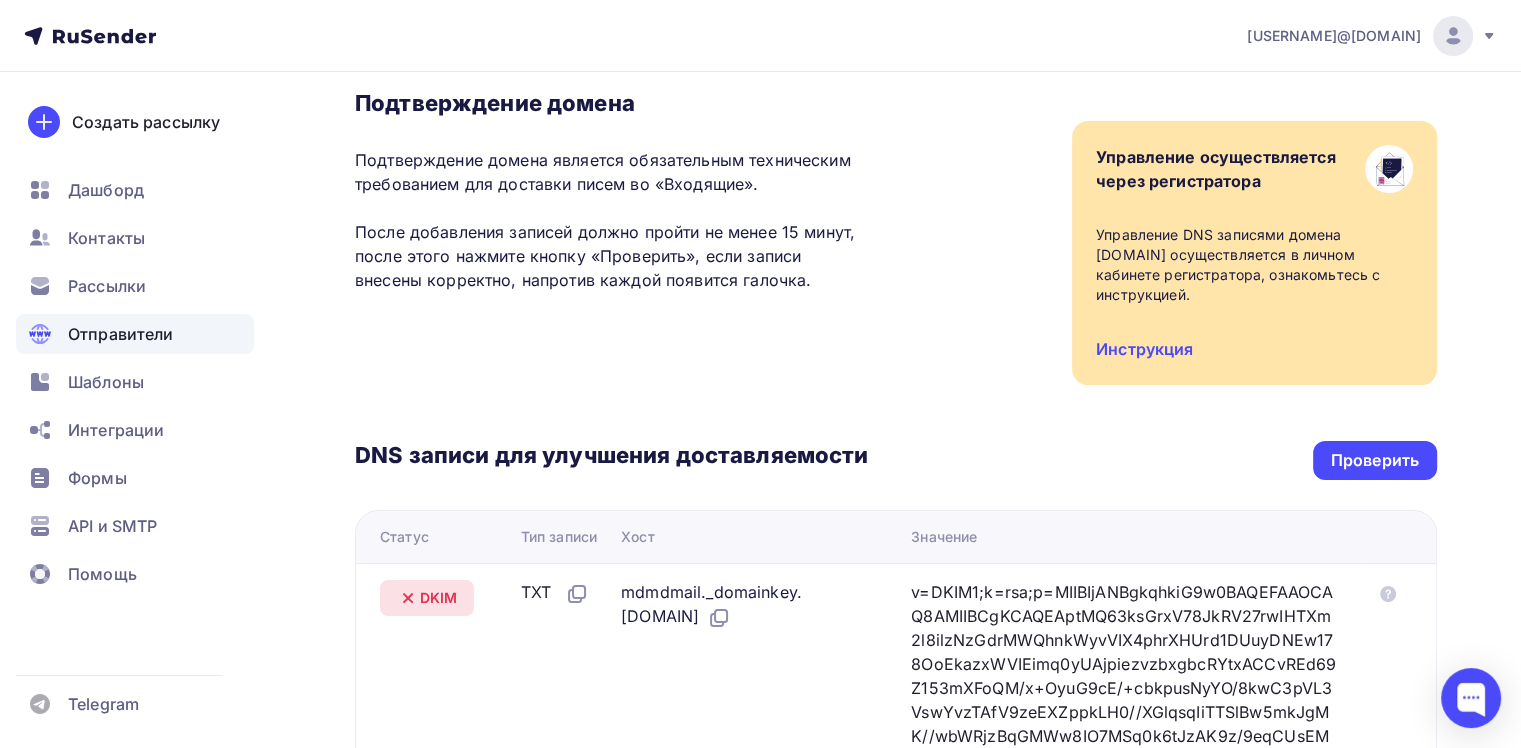 scroll, scrollTop: 131, scrollLeft: 0, axis: vertical 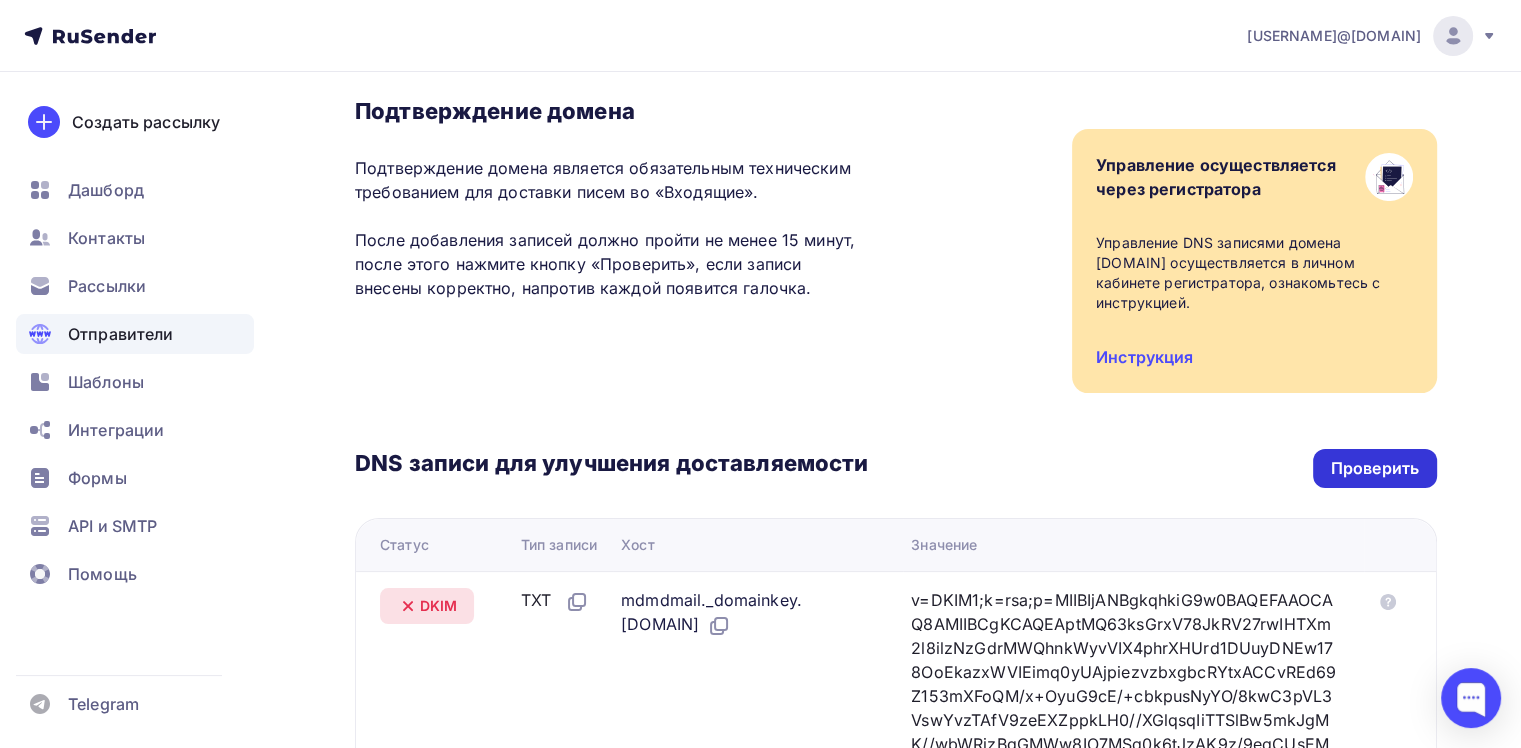 click on "Проверить" at bounding box center [1375, 468] 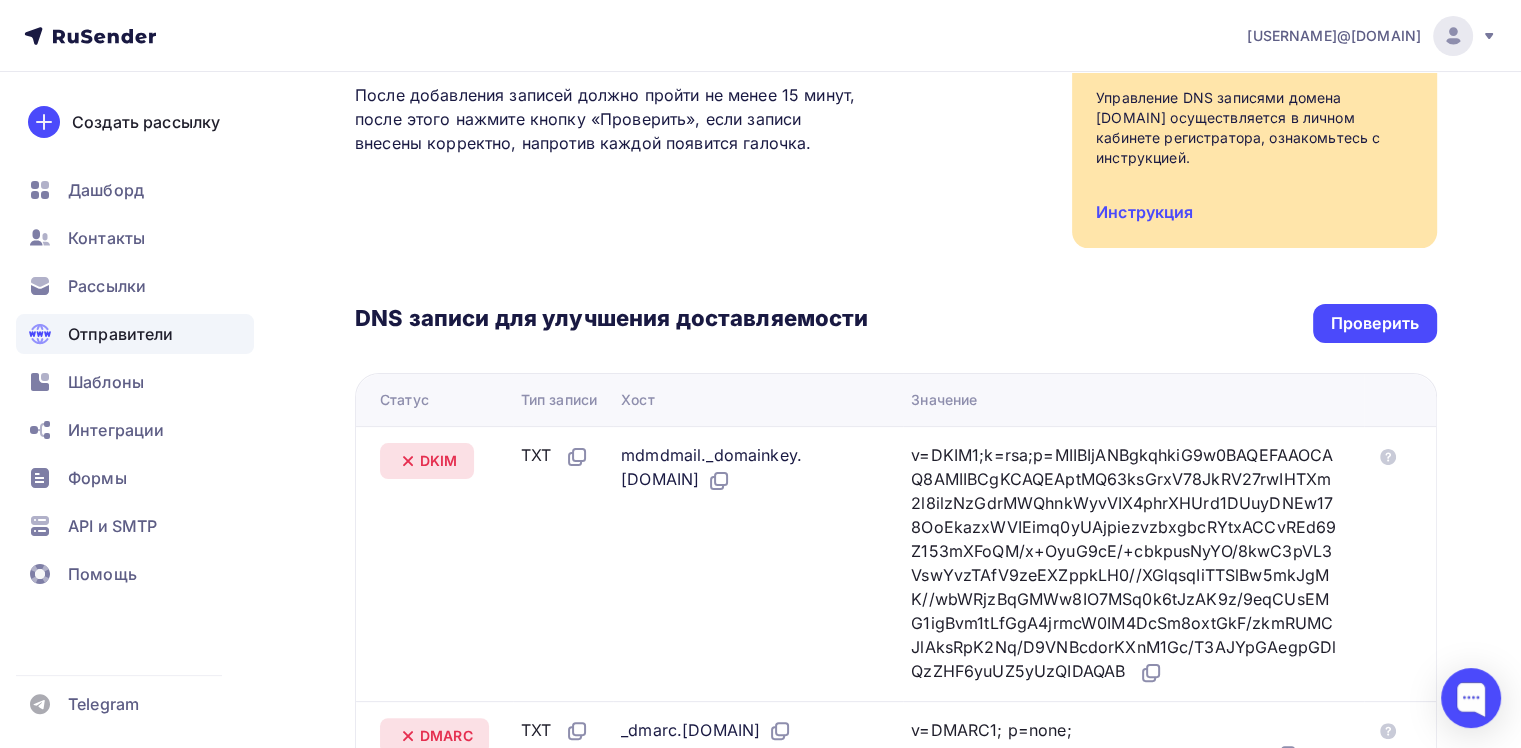 scroll, scrollTop: 0, scrollLeft: 0, axis: both 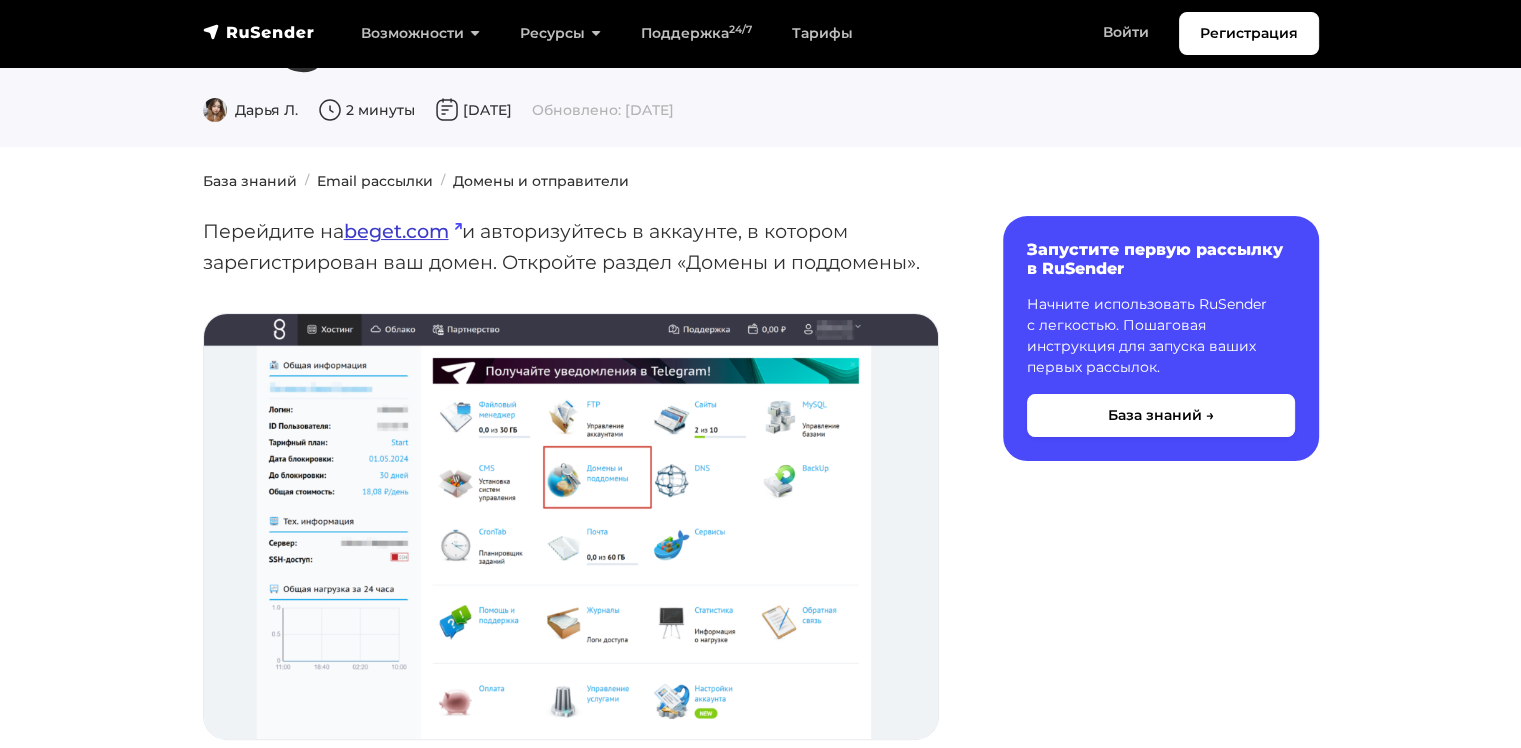 click on "beget.com" at bounding box center [403, 231] 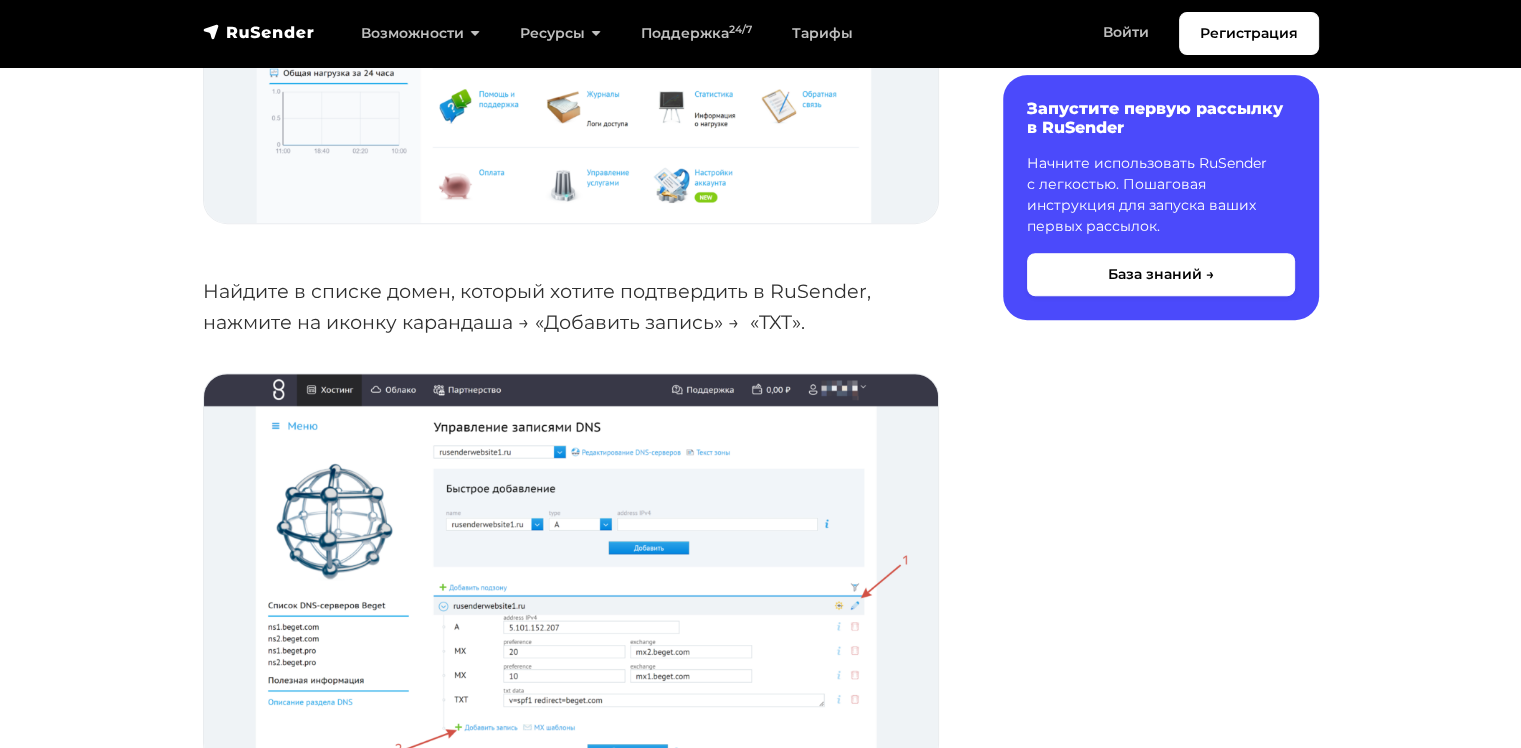 scroll, scrollTop: 758, scrollLeft: 0, axis: vertical 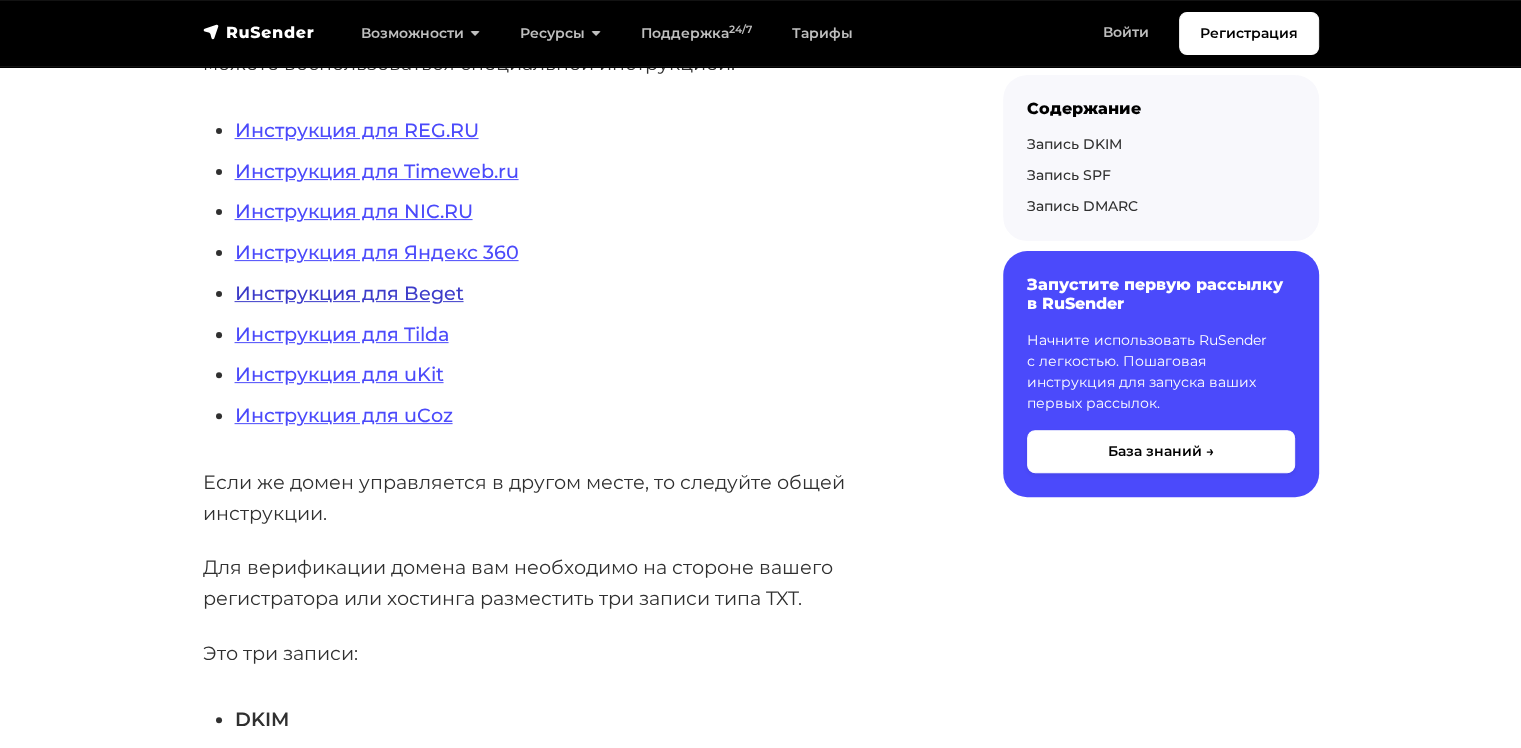 click on "Инструкция для Beget" at bounding box center (349, 293) 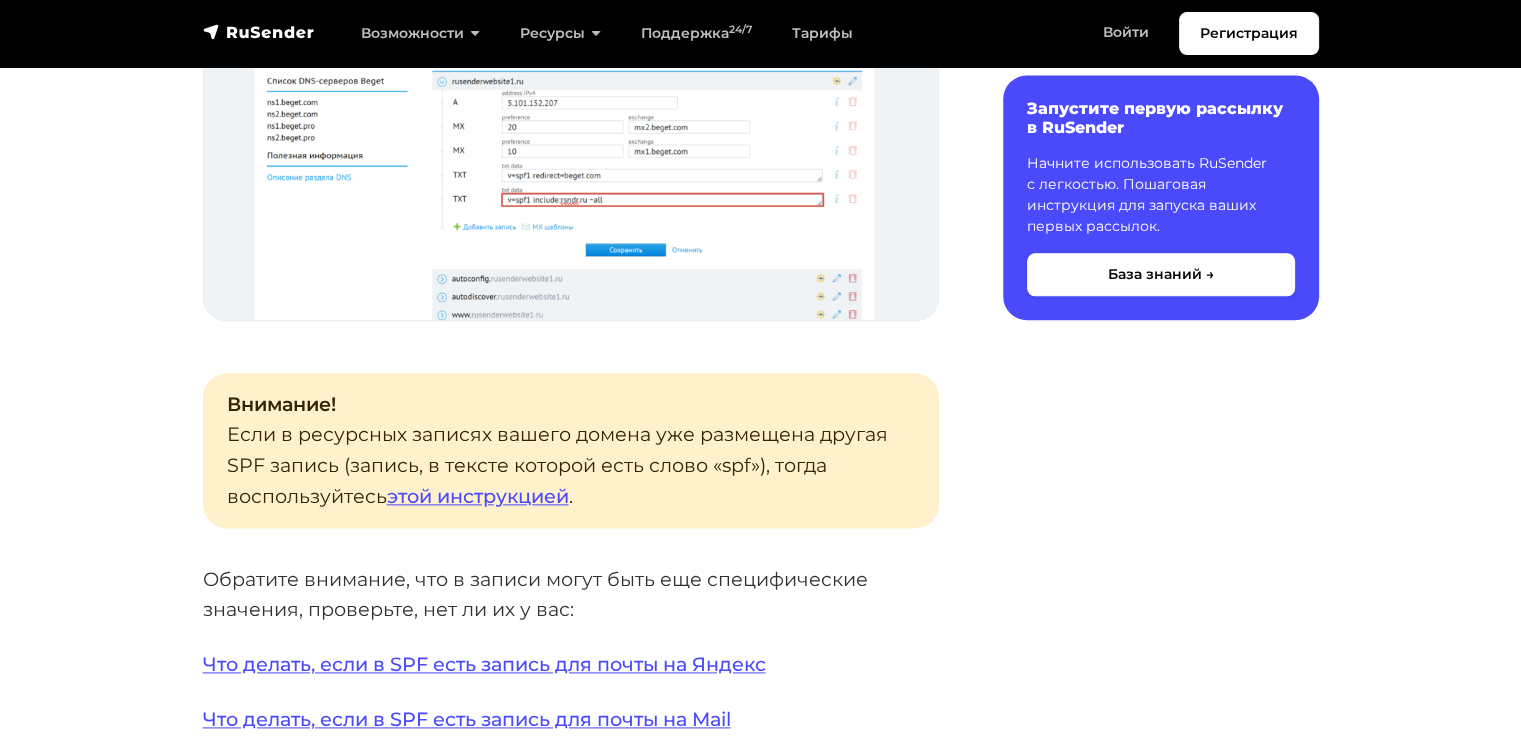 scroll, scrollTop: 2356, scrollLeft: 0, axis: vertical 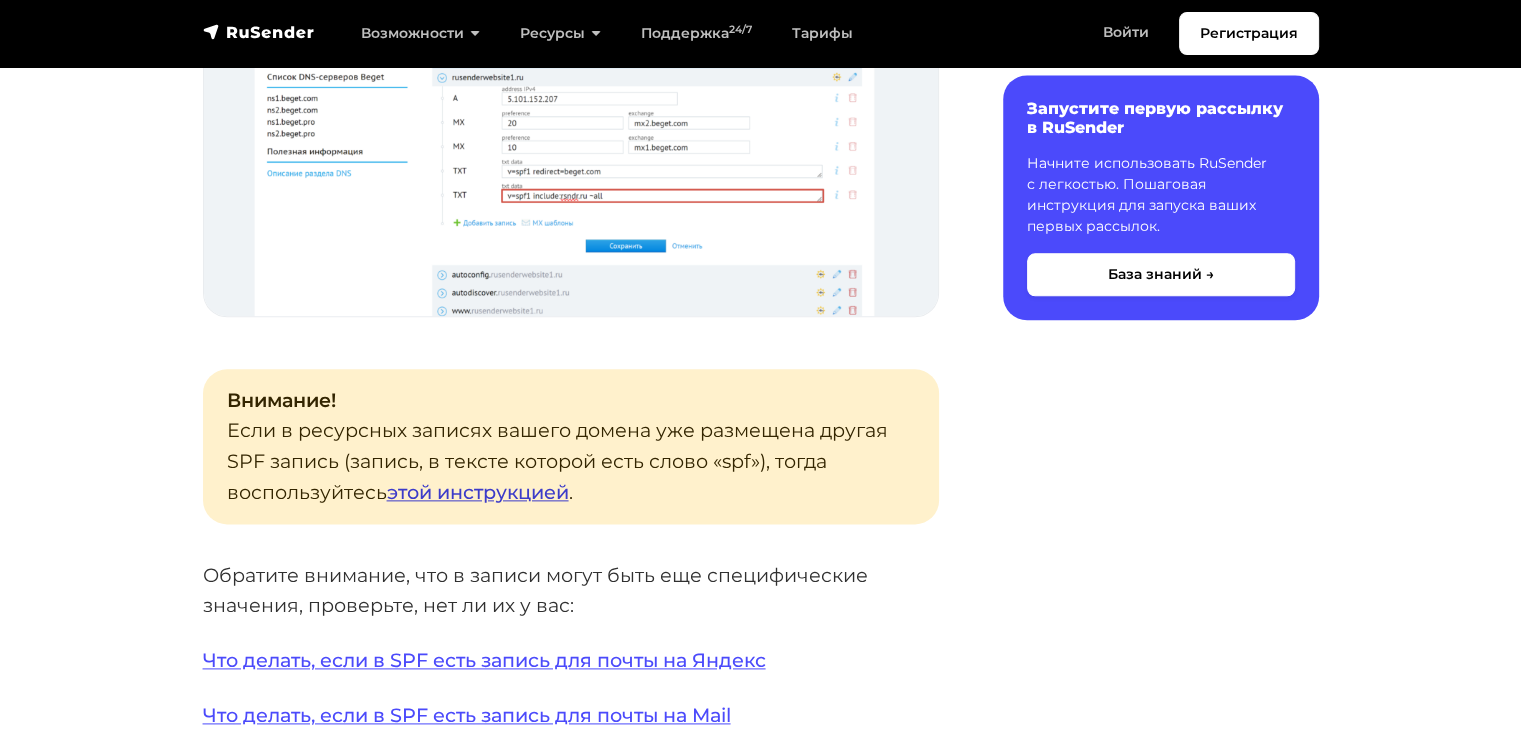 click on "этой инструкцией" at bounding box center (478, 492) 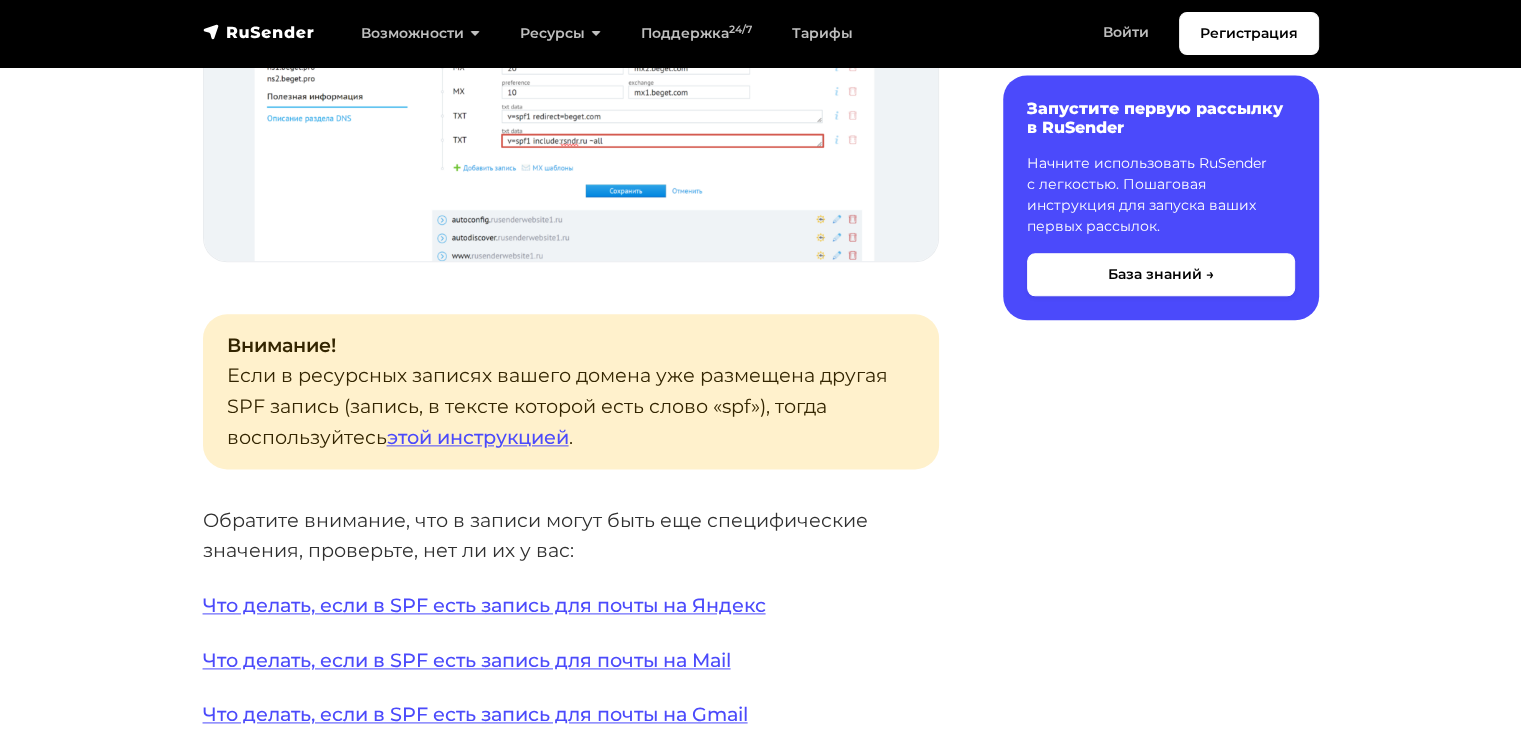 scroll, scrollTop: 2410, scrollLeft: 0, axis: vertical 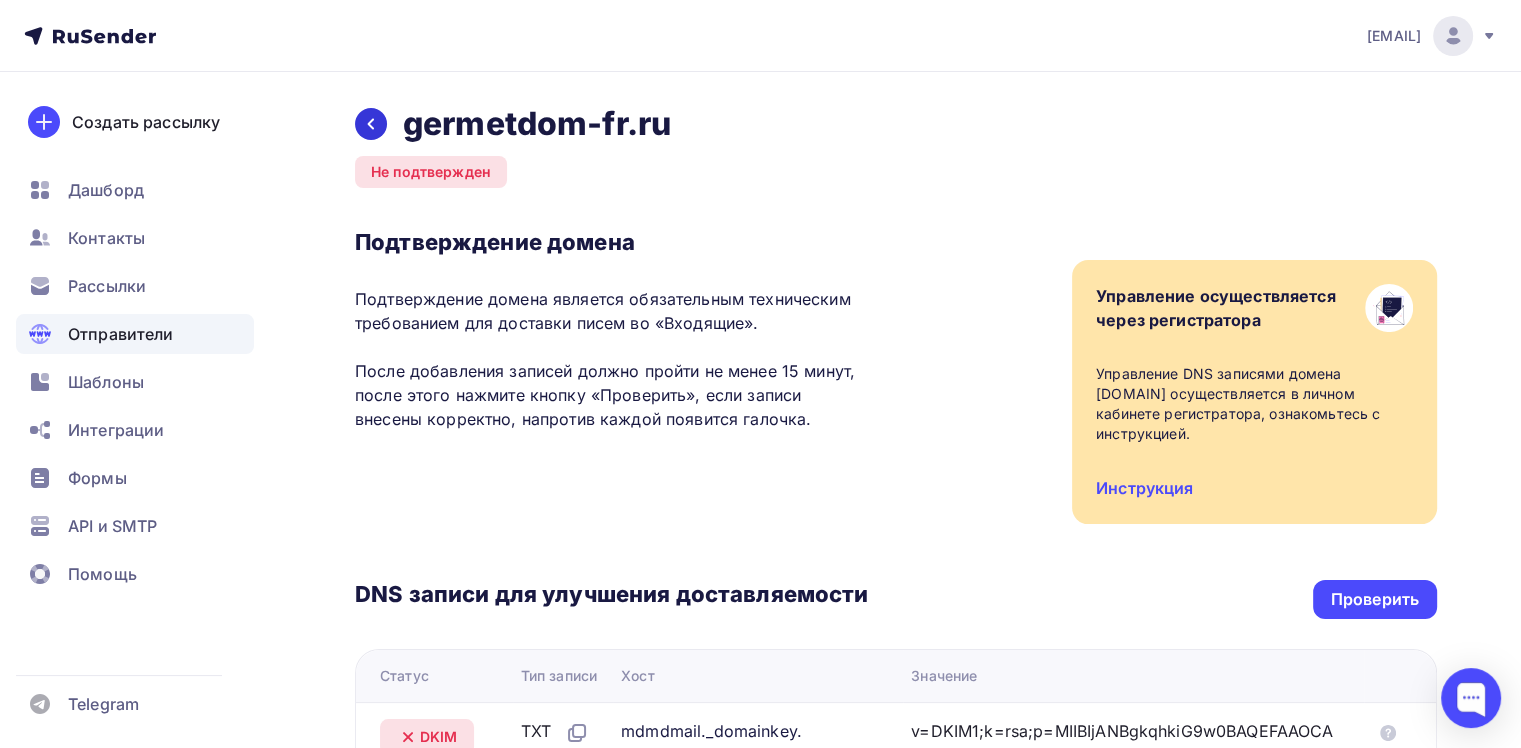 click 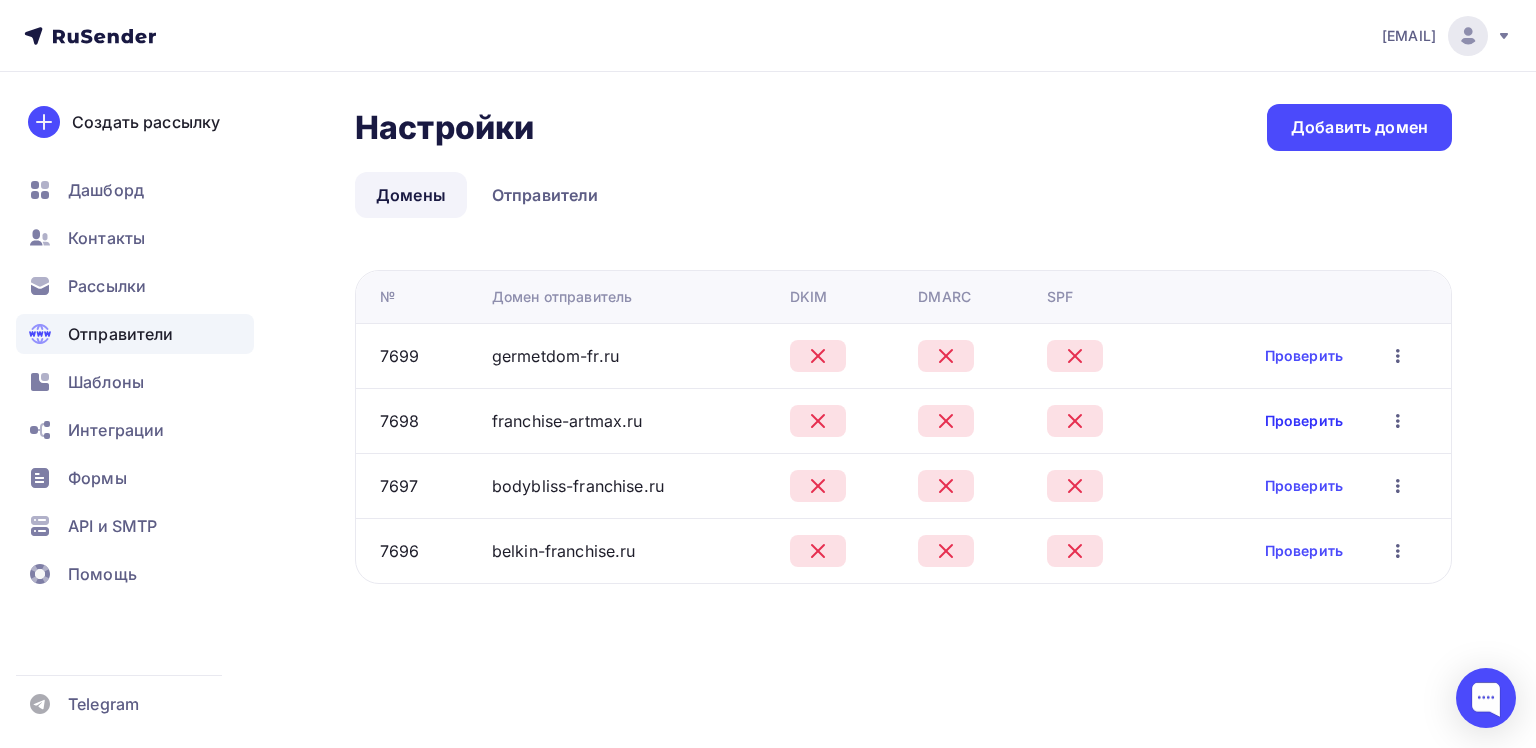 click on "Проверить" at bounding box center (1304, 421) 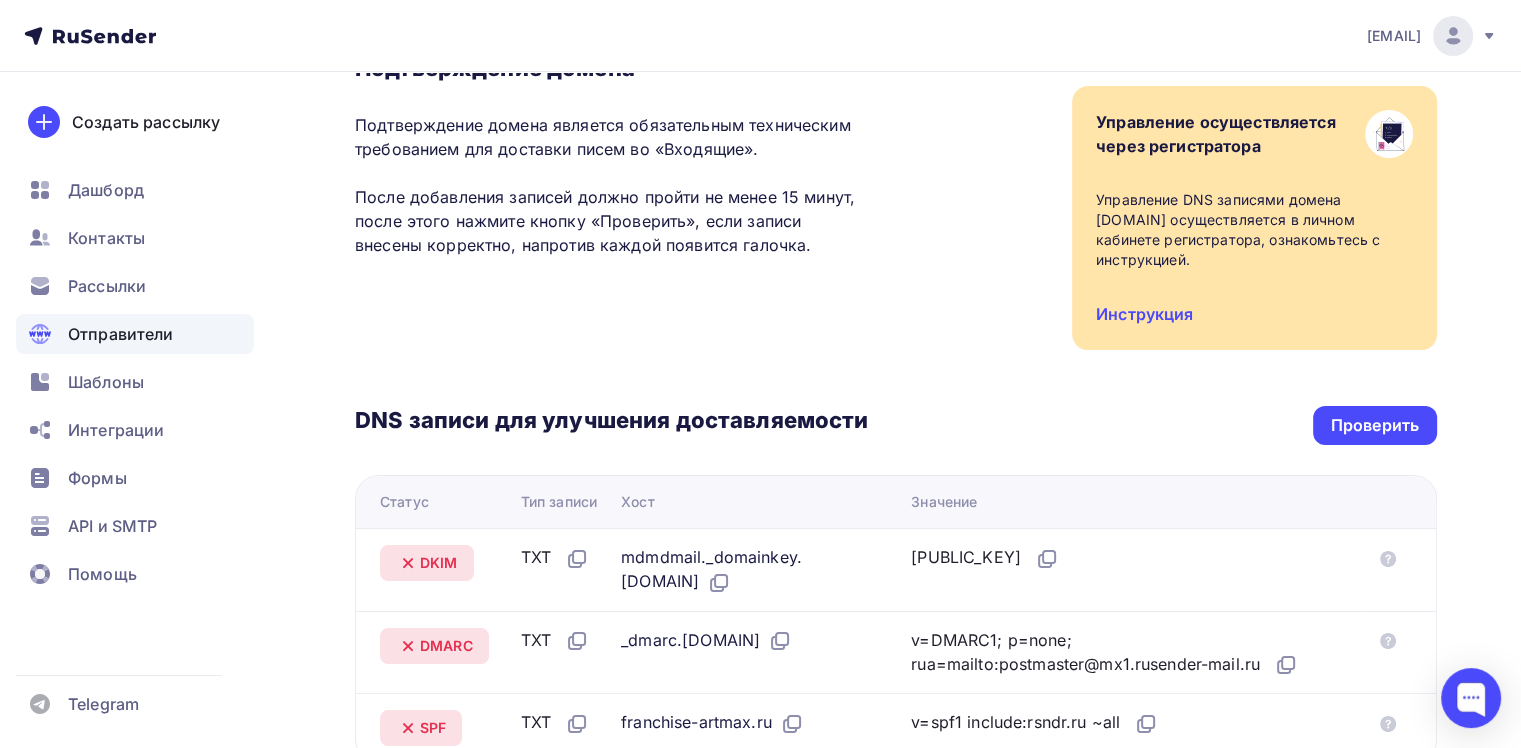 scroll, scrollTop: 0, scrollLeft: 0, axis: both 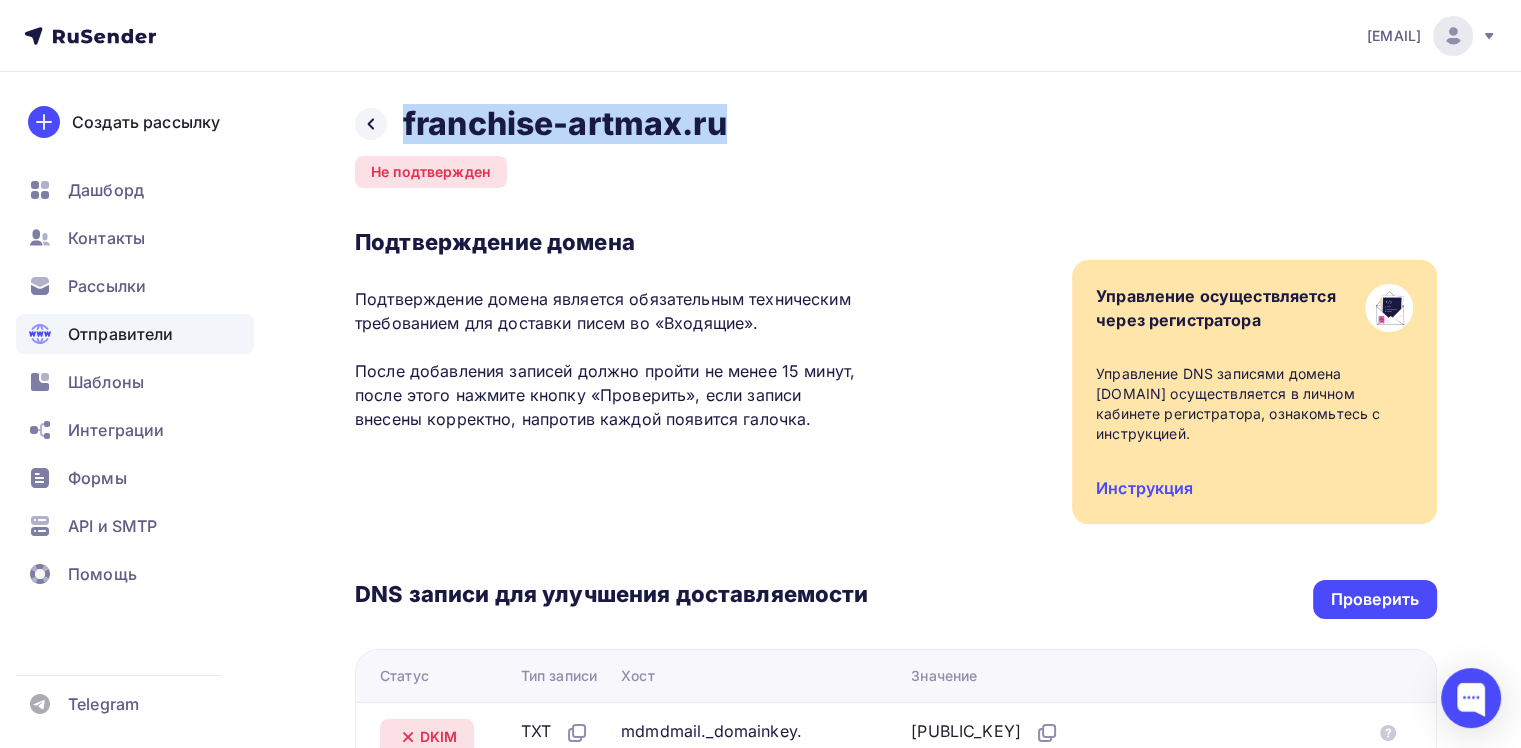 drag, startPoint x: 763, startPoint y: 133, endPoint x: 408, endPoint y: 120, distance: 355.23795 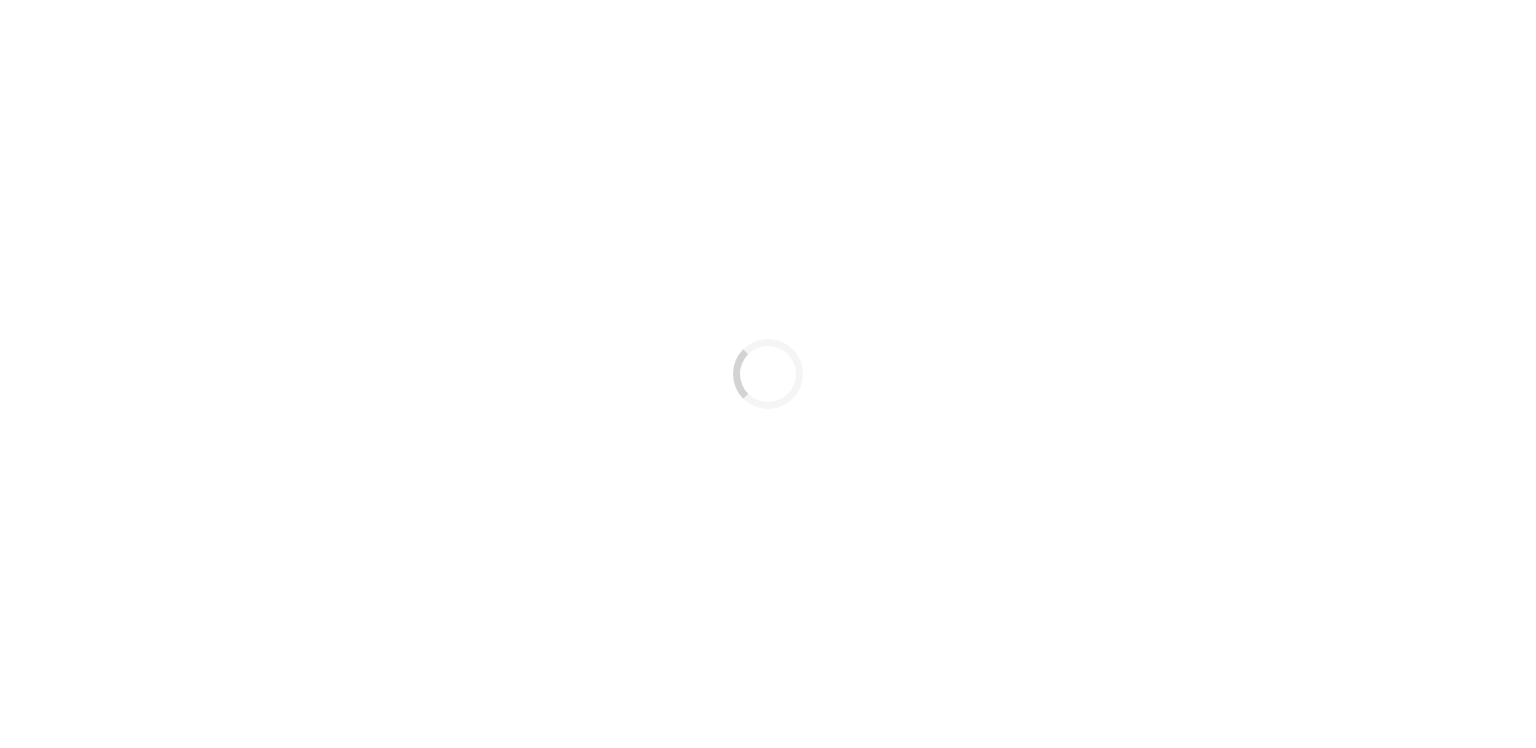 scroll, scrollTop: 0, scrollLeft: 0, axis: both 